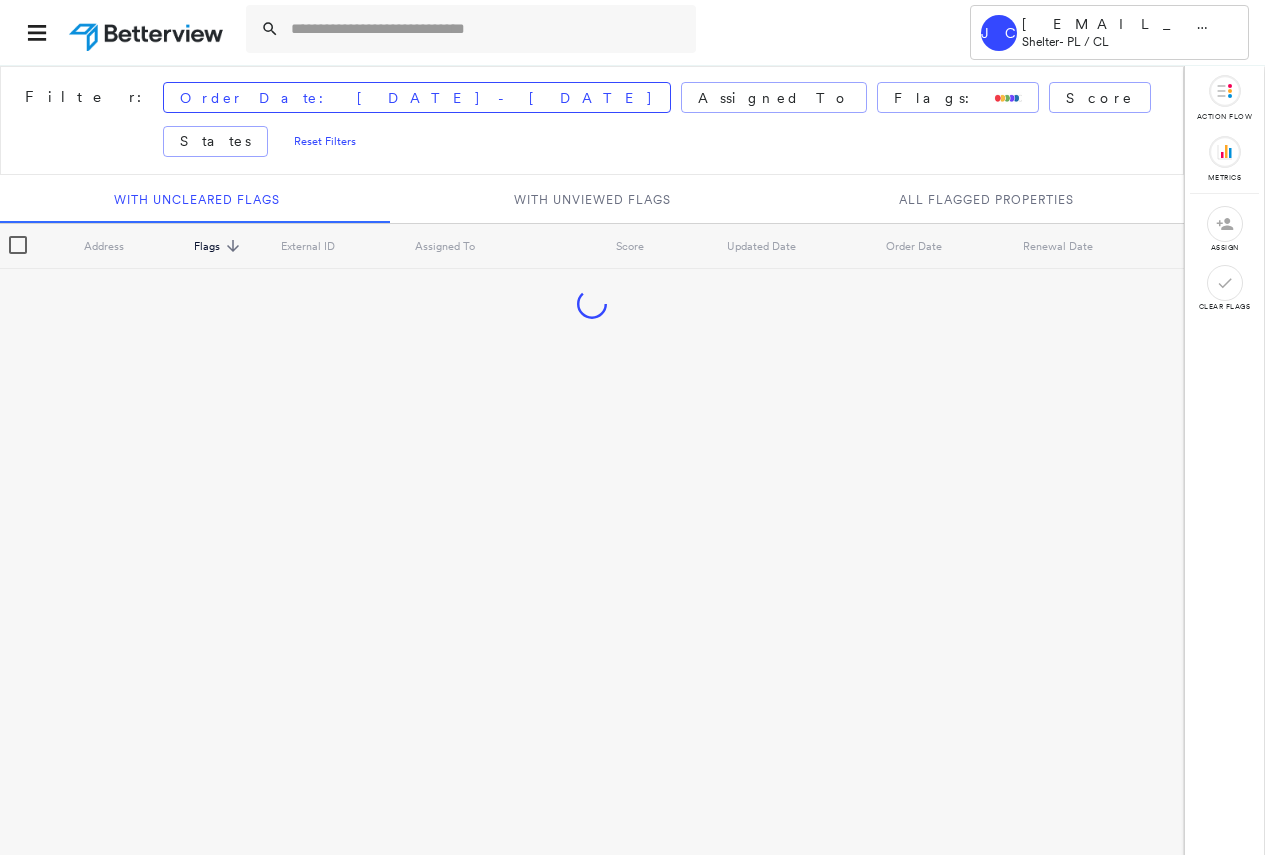 scroll, scrollTop: 0, scrollLeft: 0, axis: both 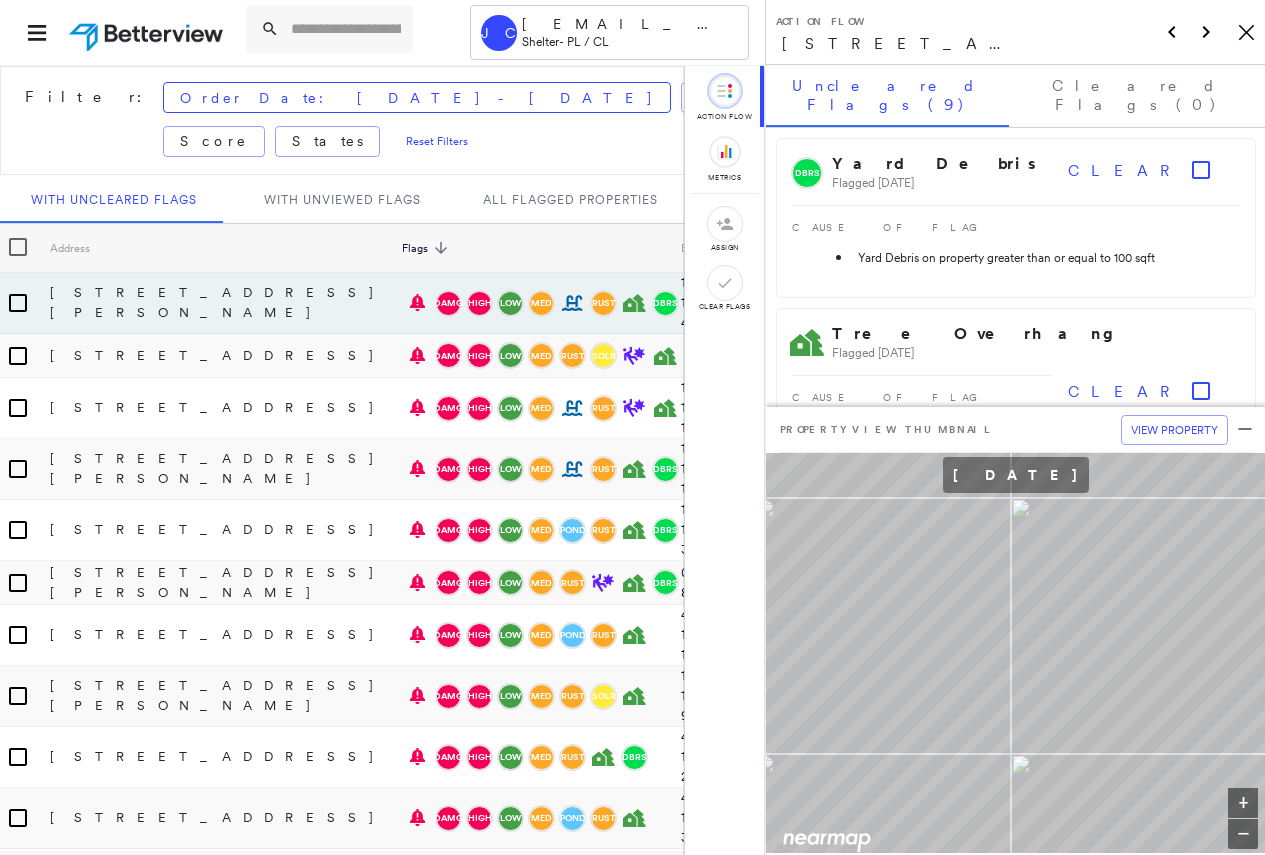 click on "Icon_Closemodal" 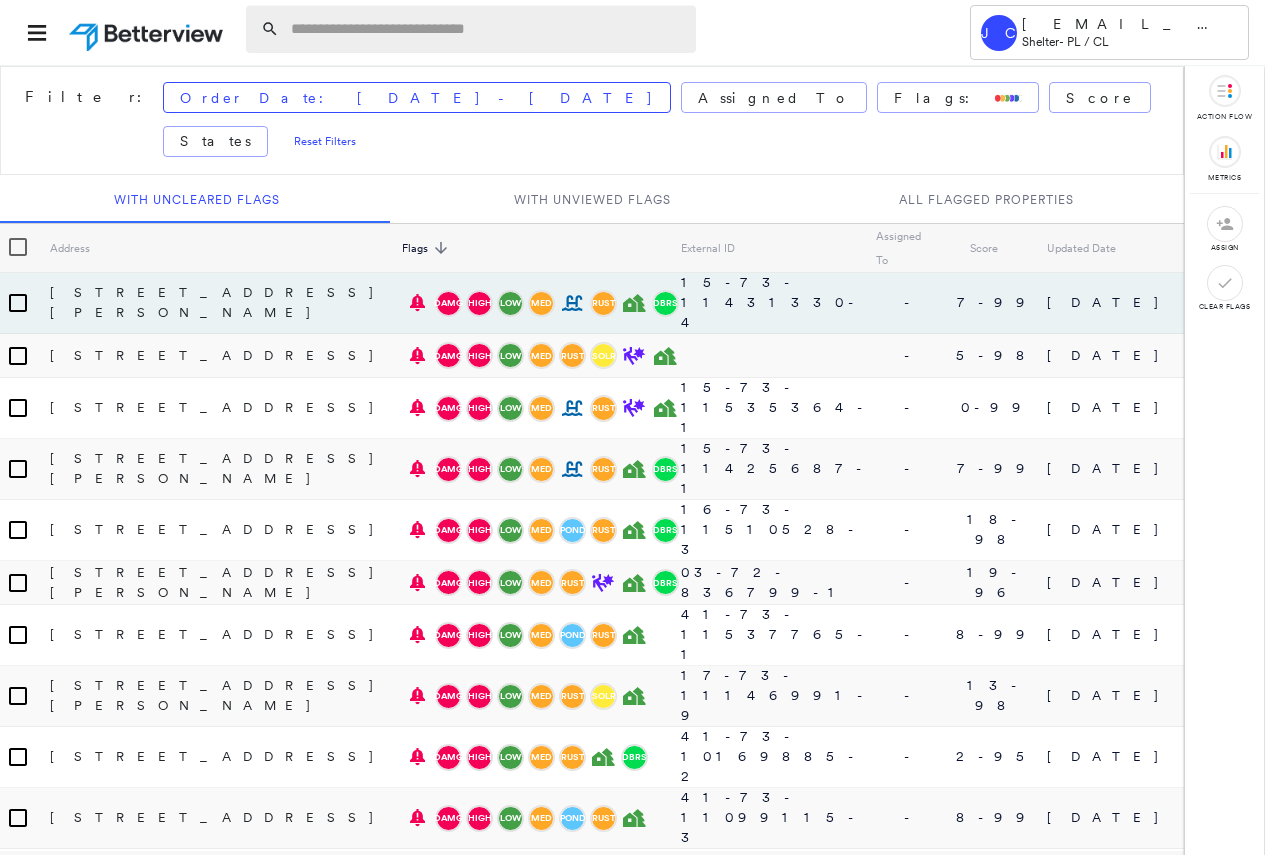 click at bounding box center (487, 29) 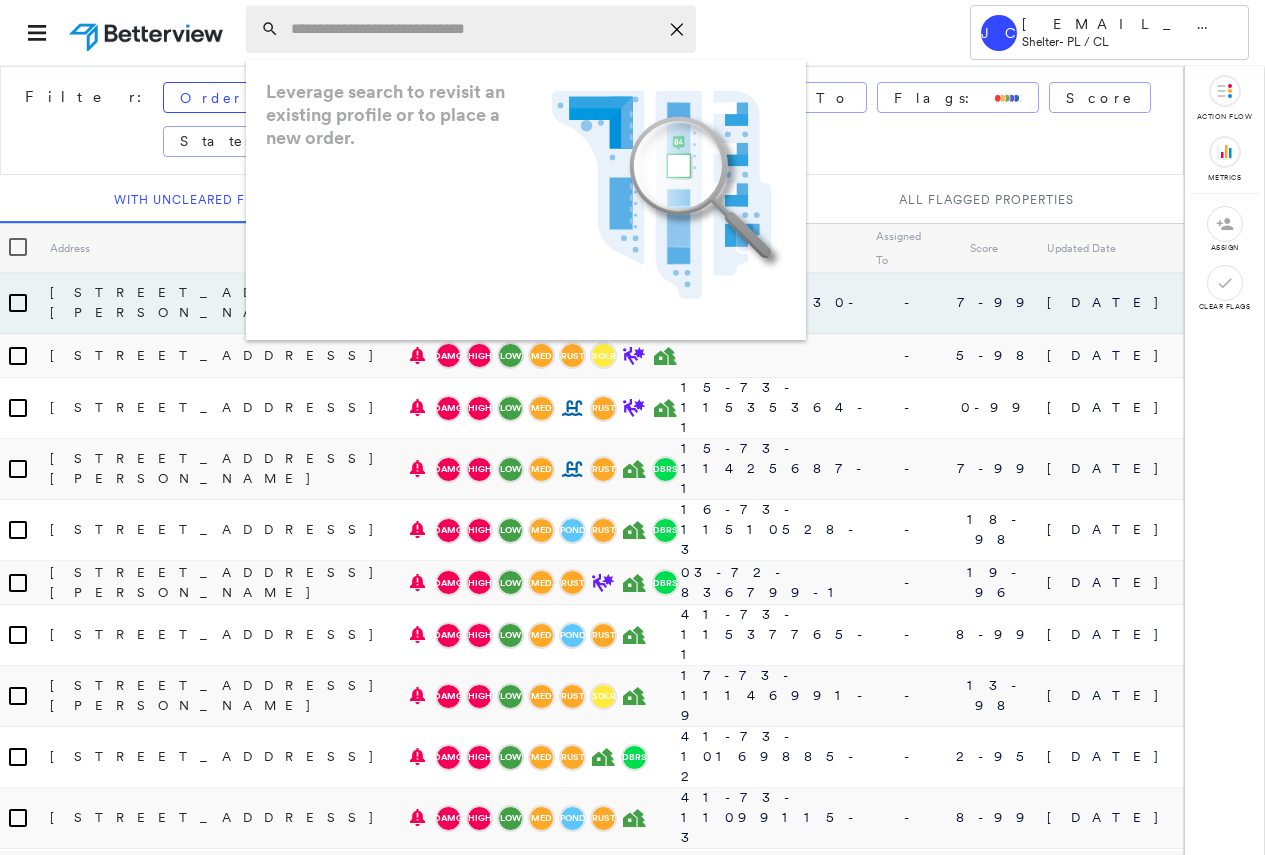 paste on "**********" 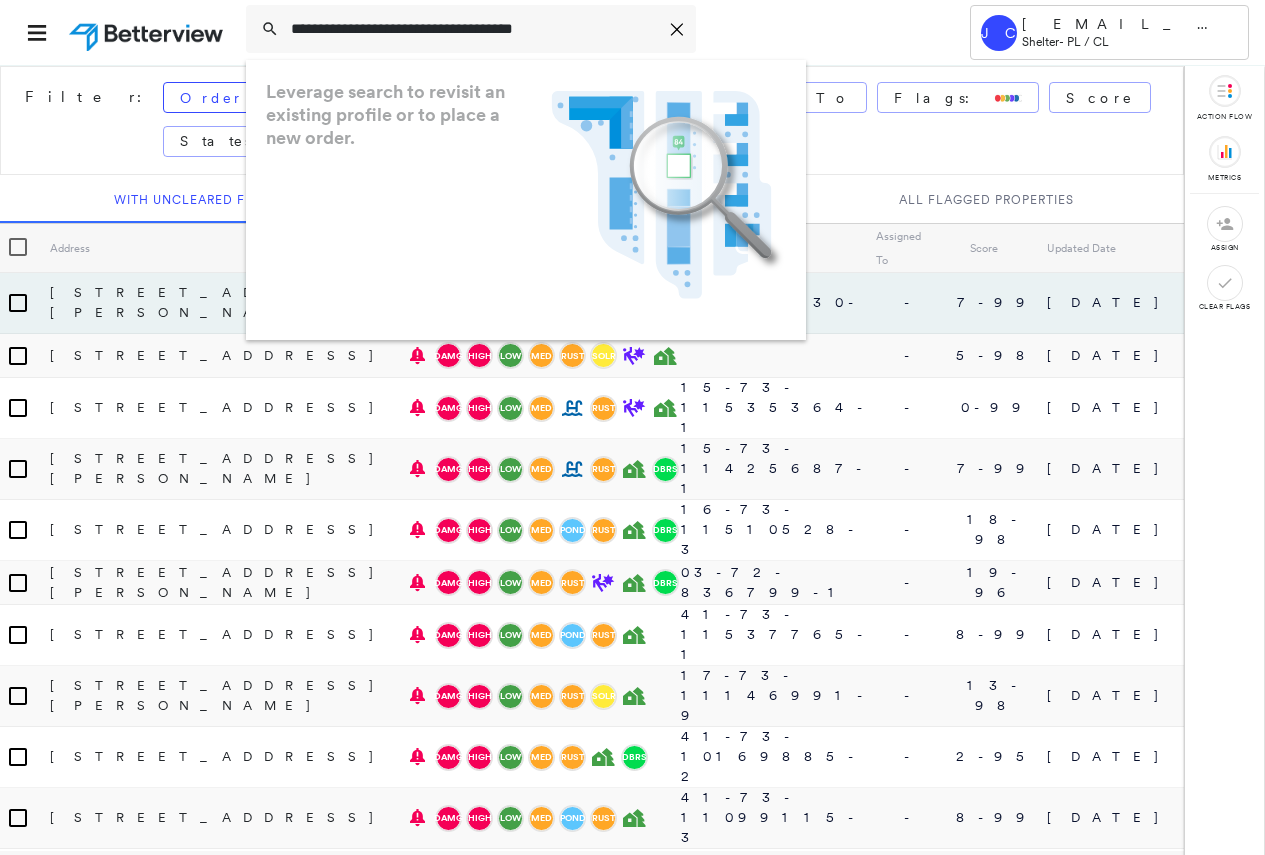 type on "**********" 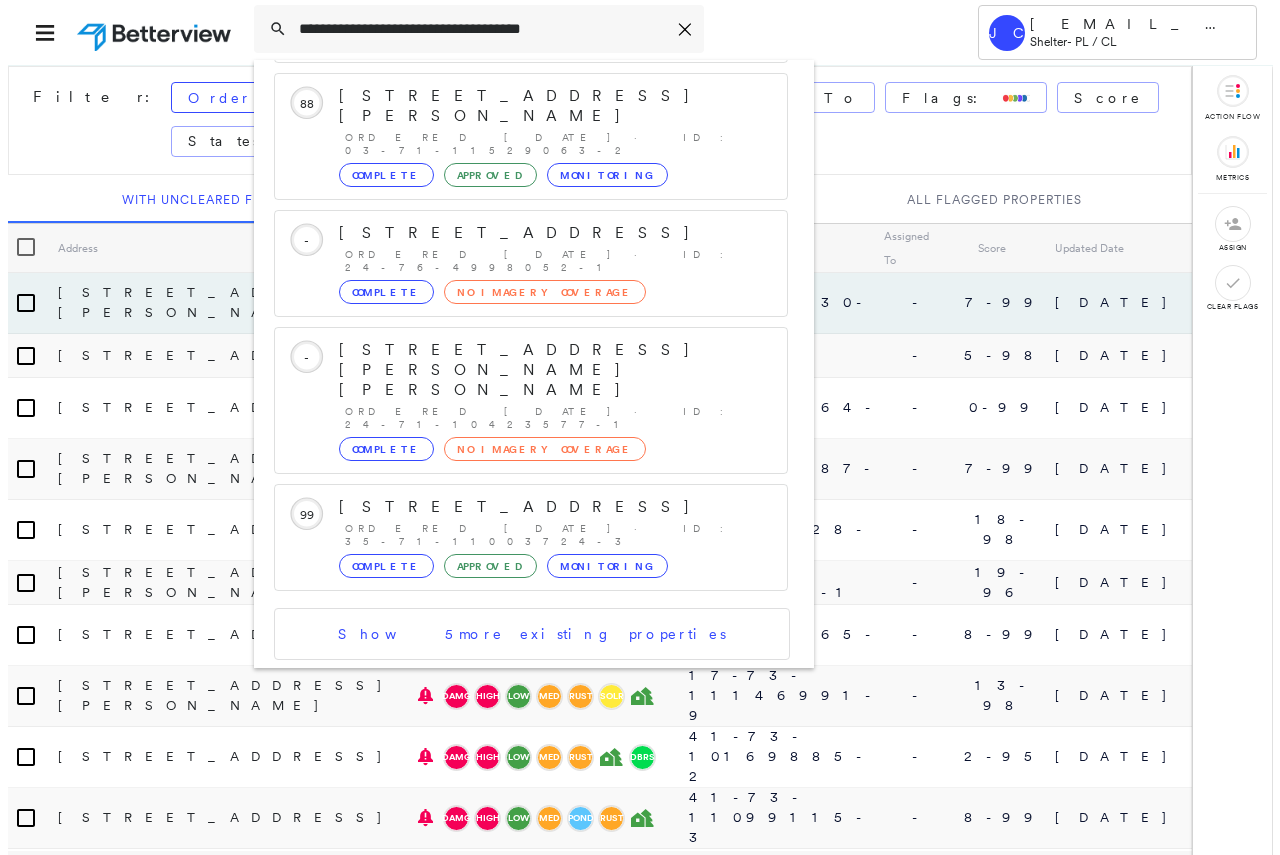 scroll, scrollTop: 213, scrollLeft: 0, axis: vertical 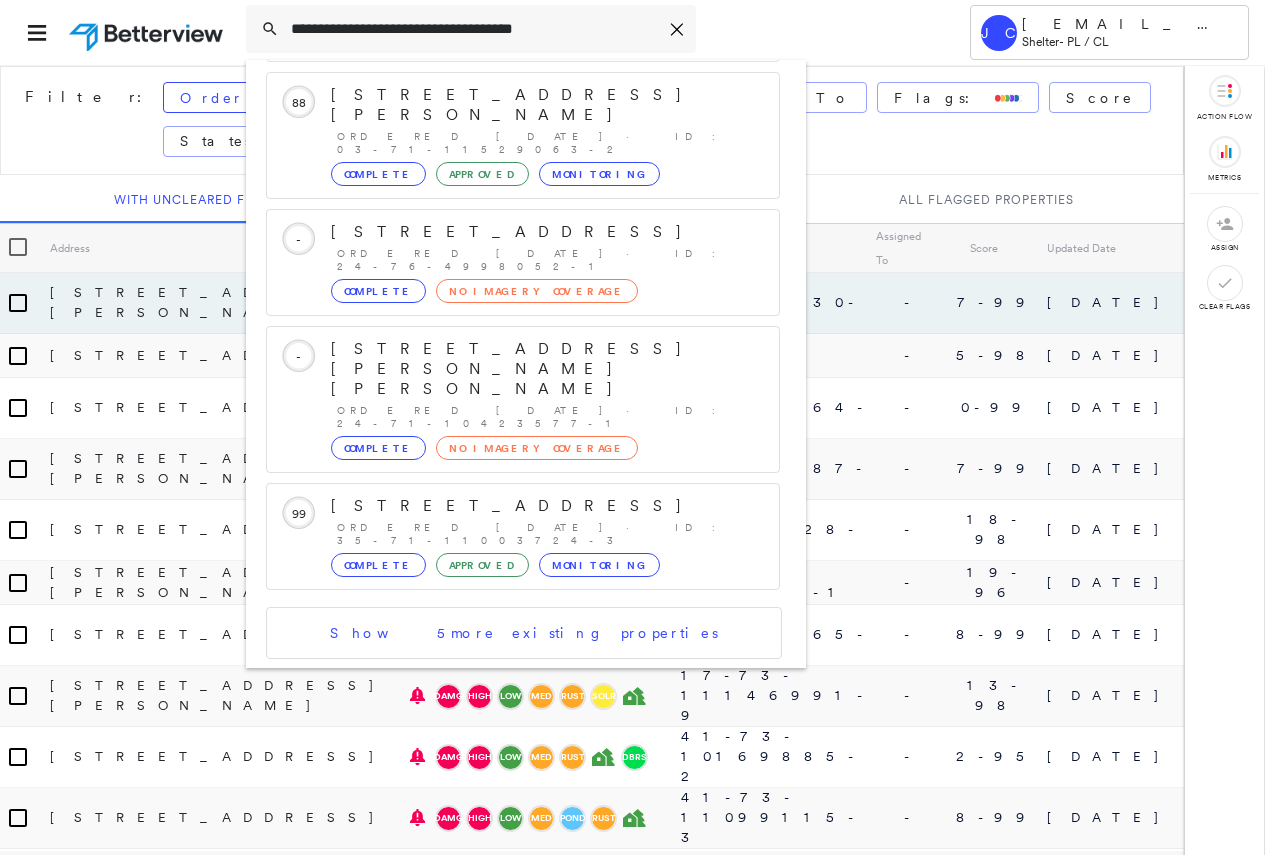 click on "1013 Sherman Ave, South Bend, IN 46616" at bounding box center (501, 771) 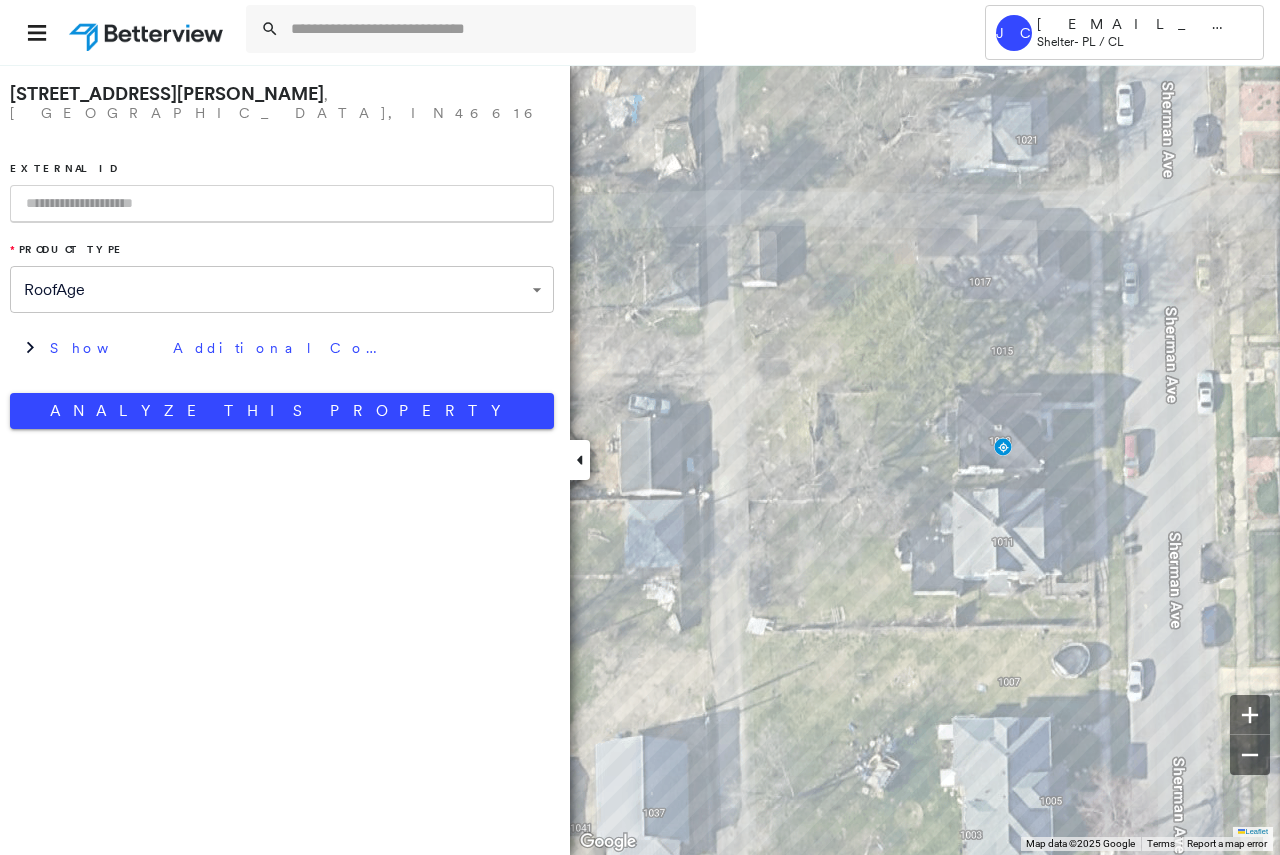 click at bounding box center [282, 204] 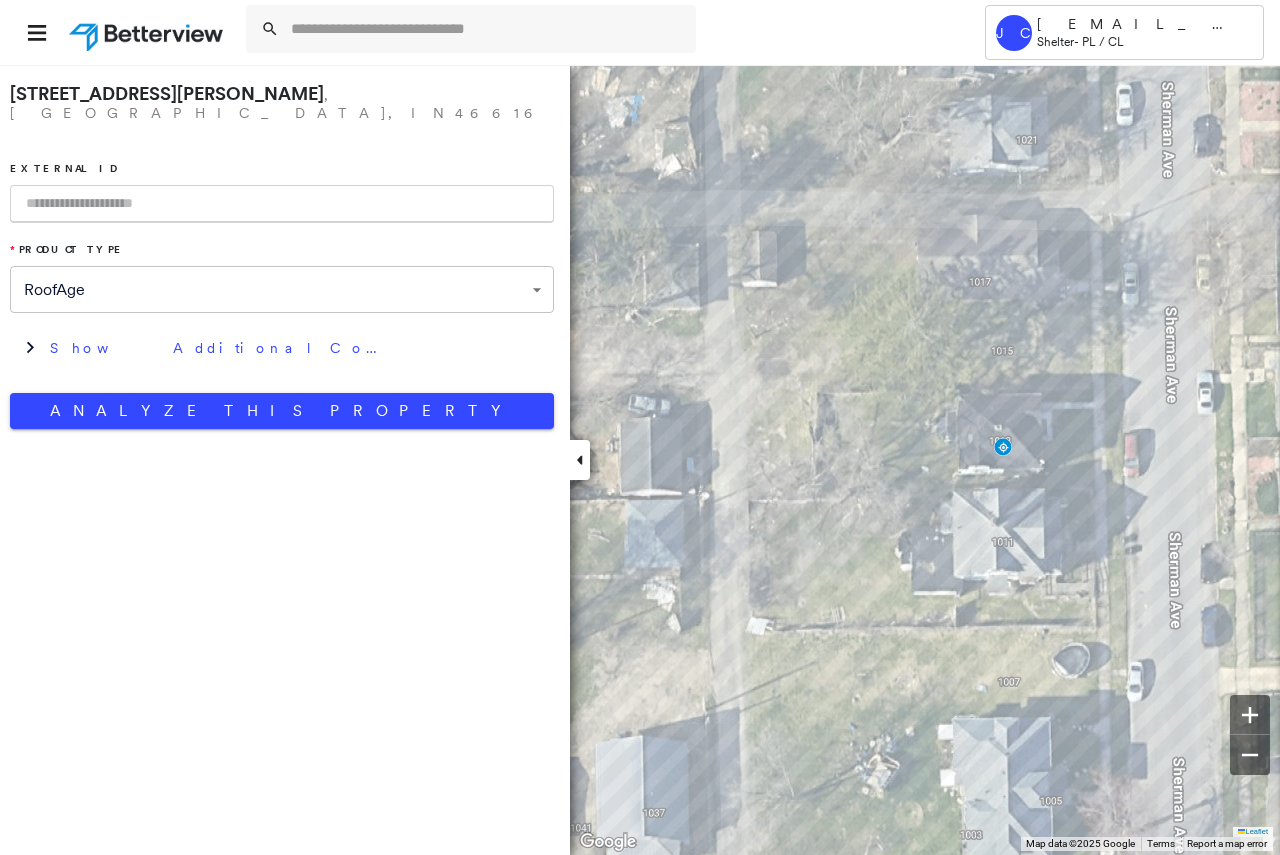 click at bounding box center [282, 204] 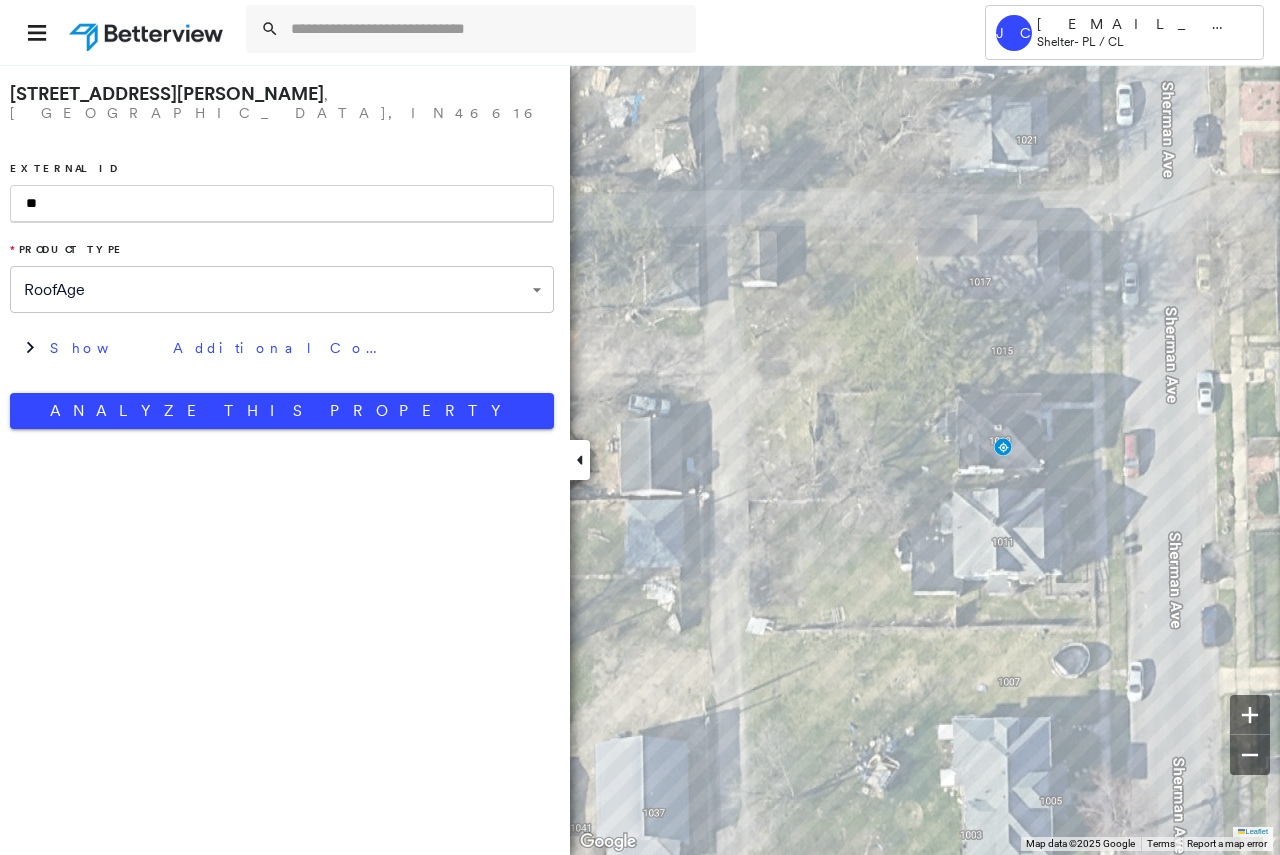 type on "*" 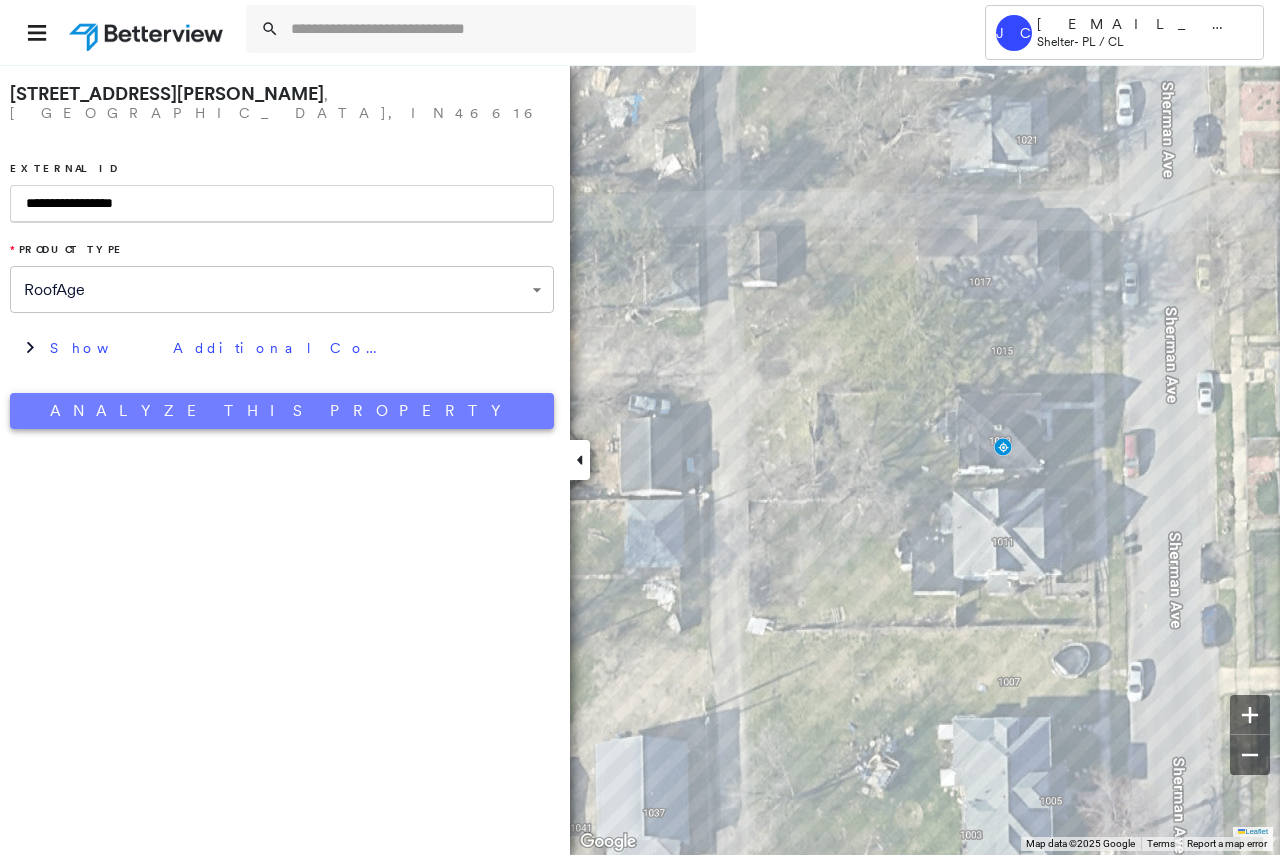 type on "**********" 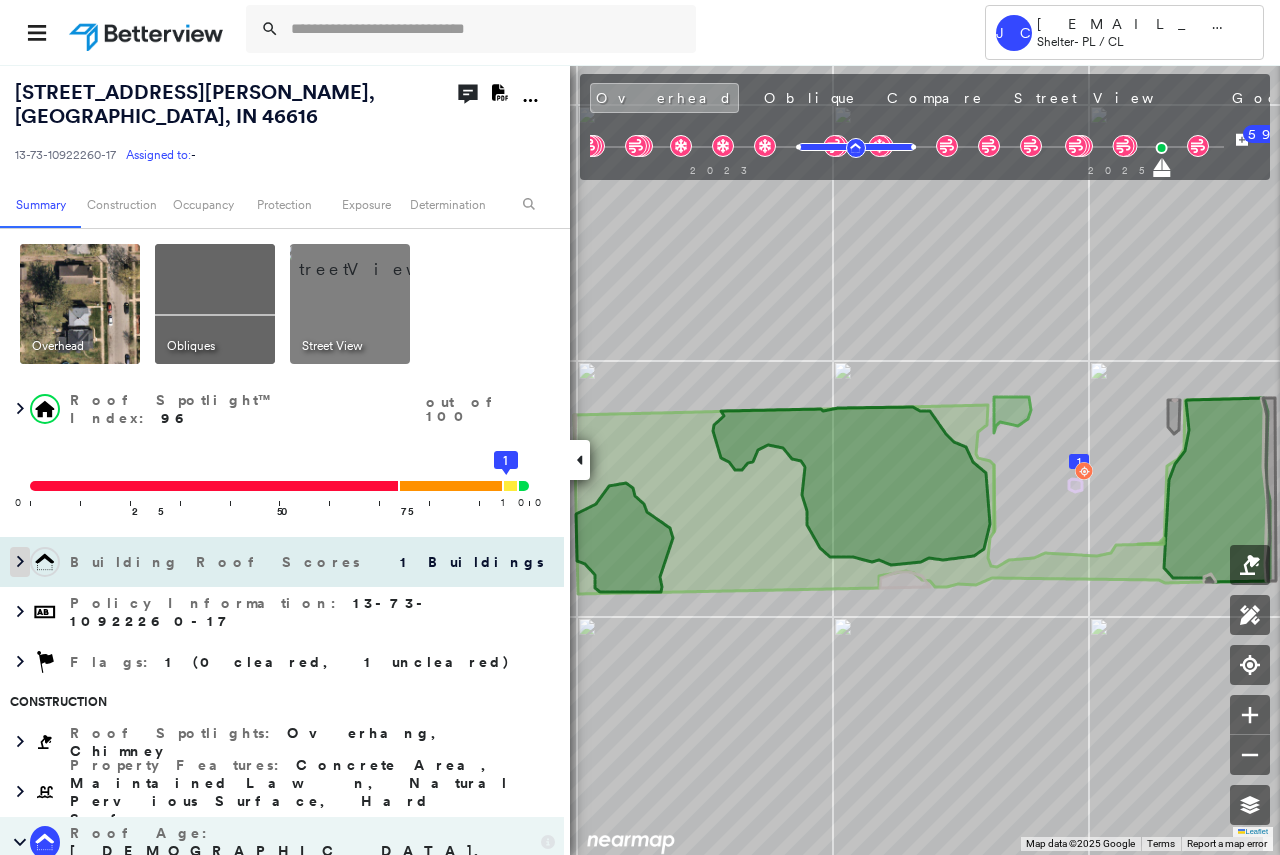 click 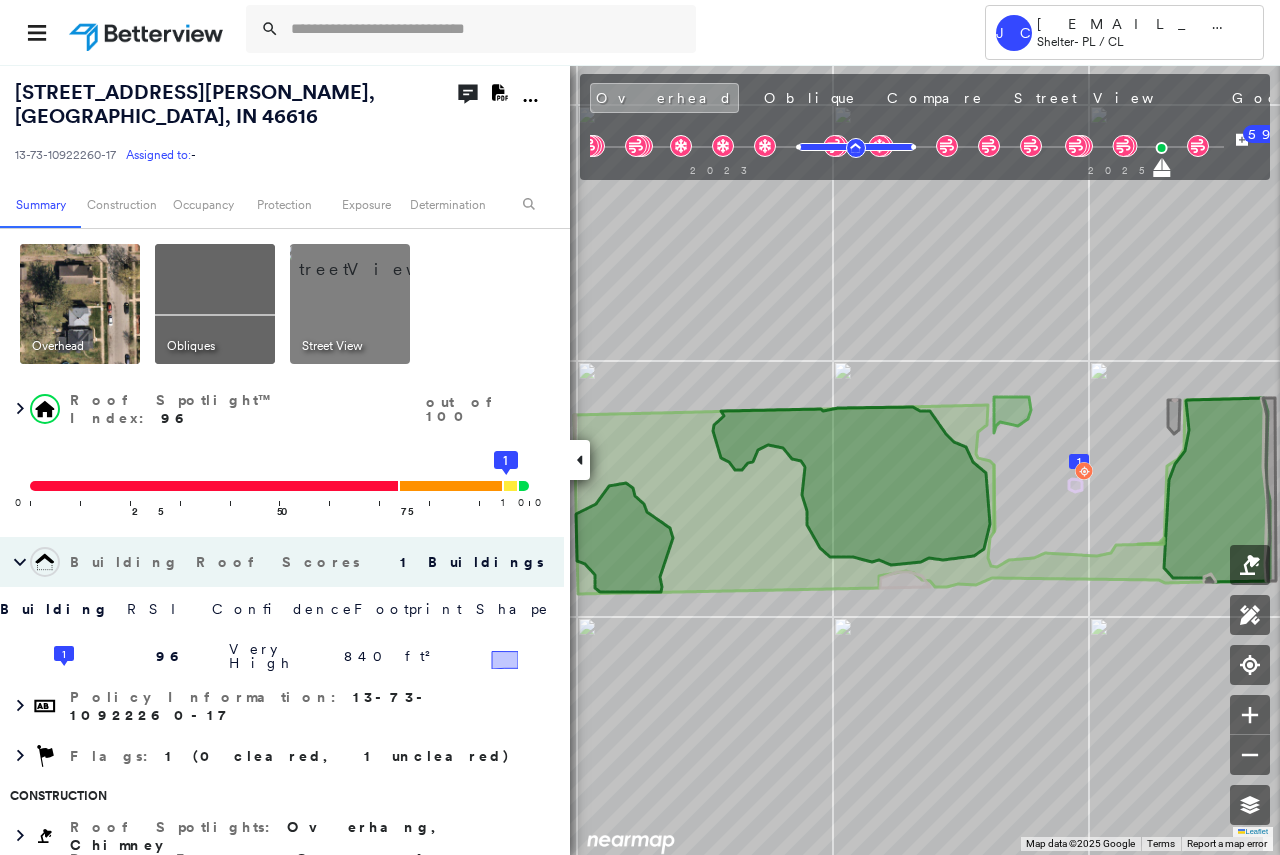 click at bounding box center (374, 259) 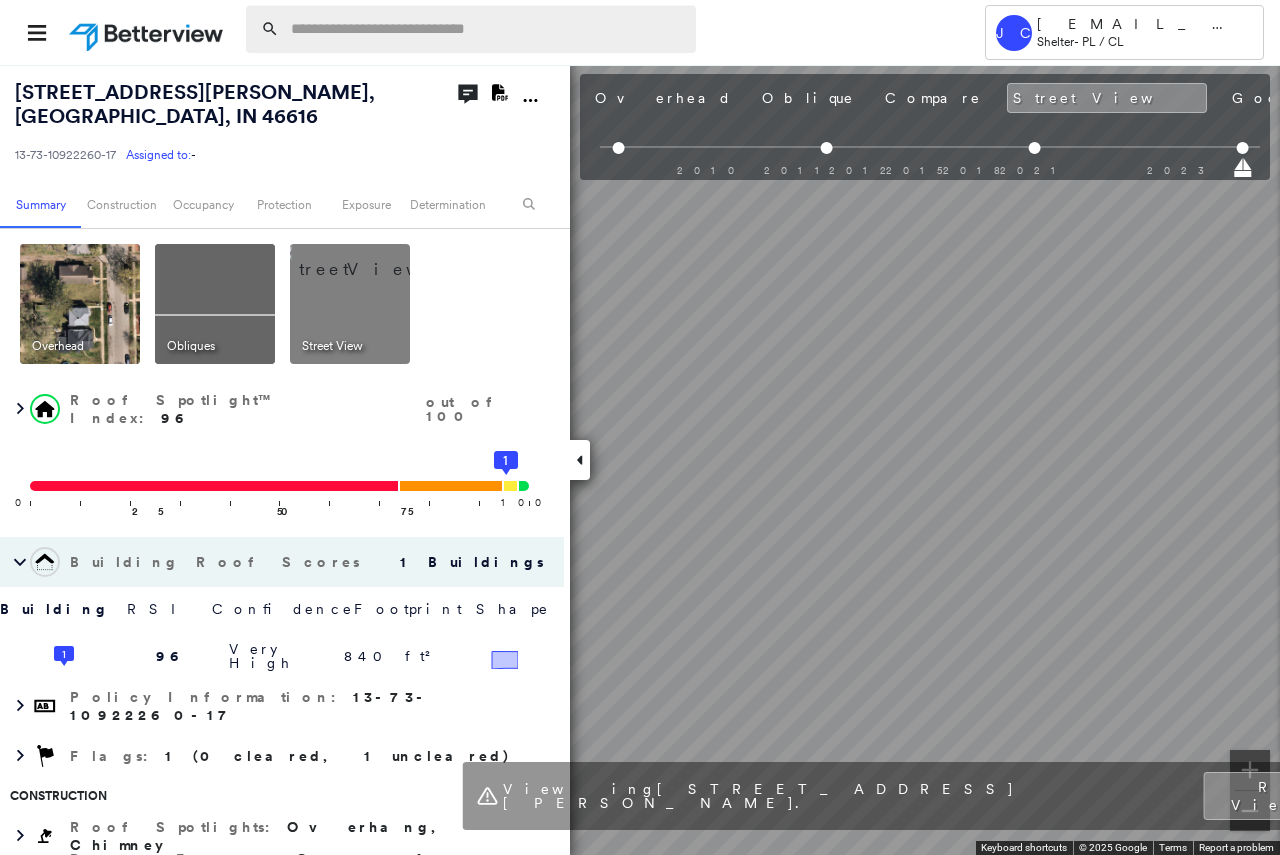 click at bounding box center (487, 29) 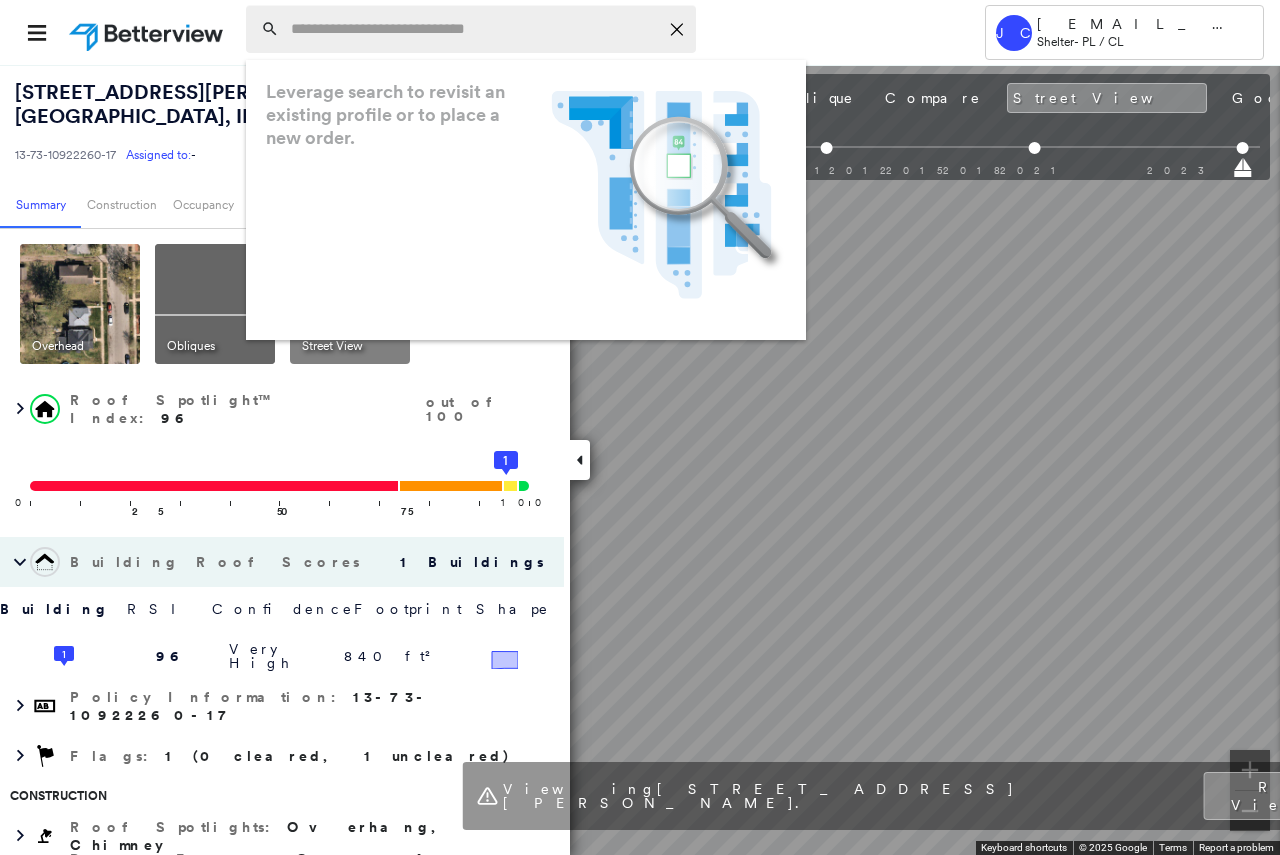paste on "**********" 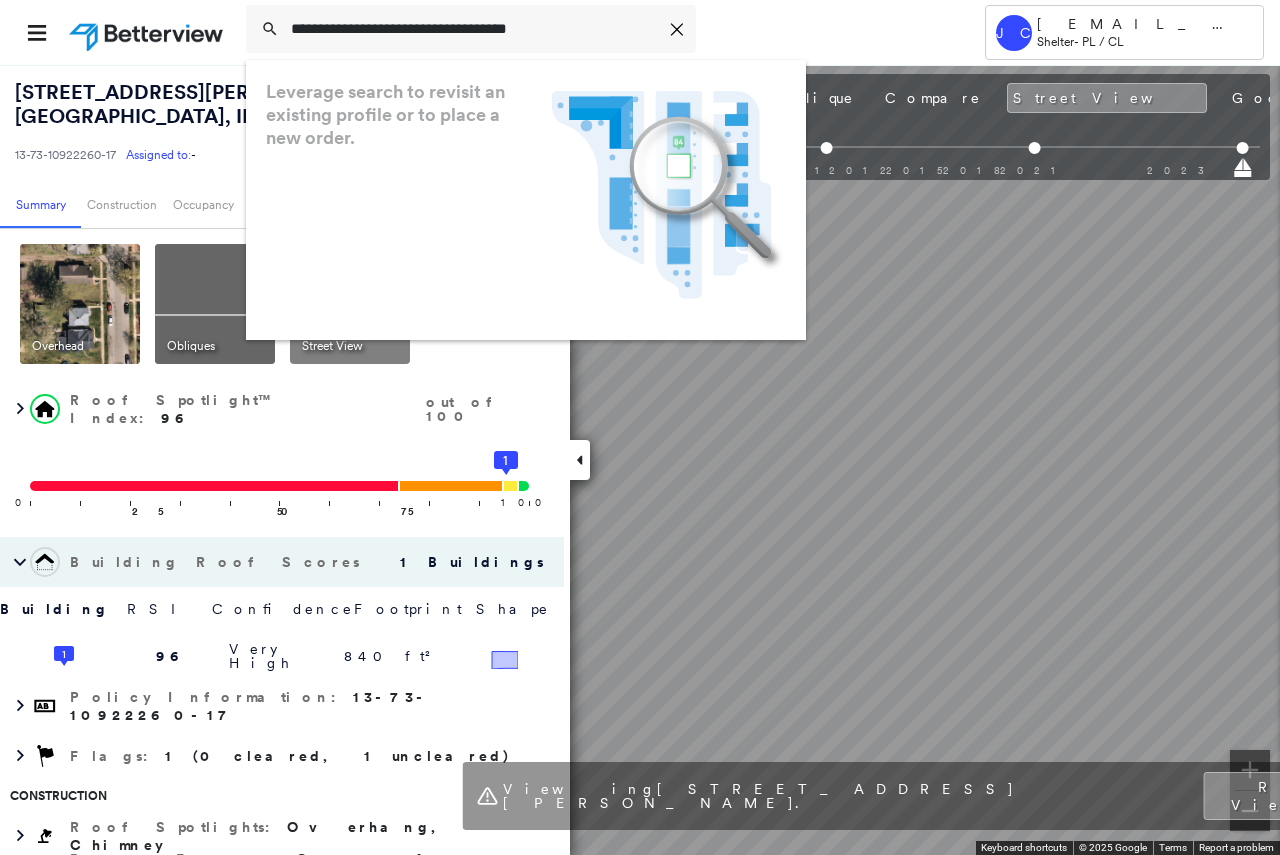 type on "**********" 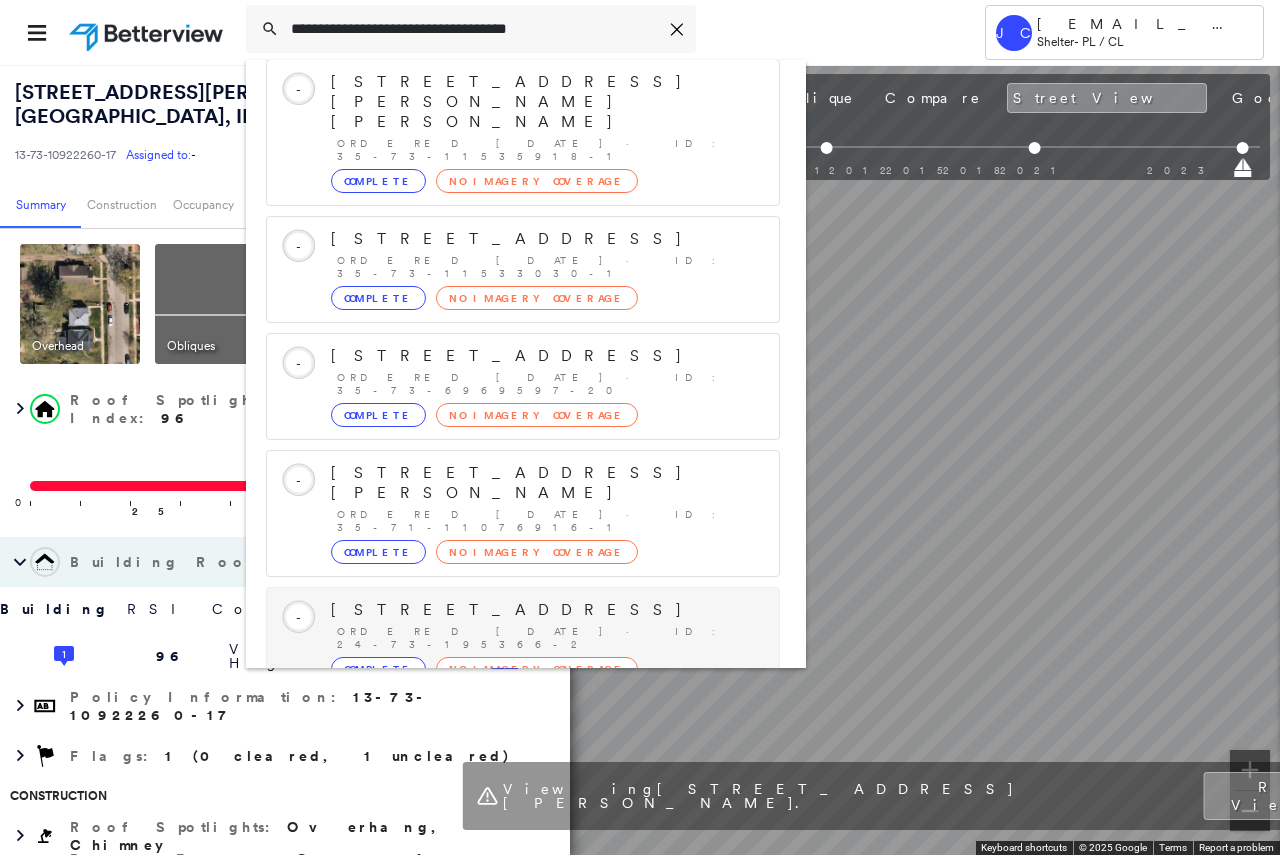 scroll, scrollTop: 213, scrollLeft: 0, axis: vertical 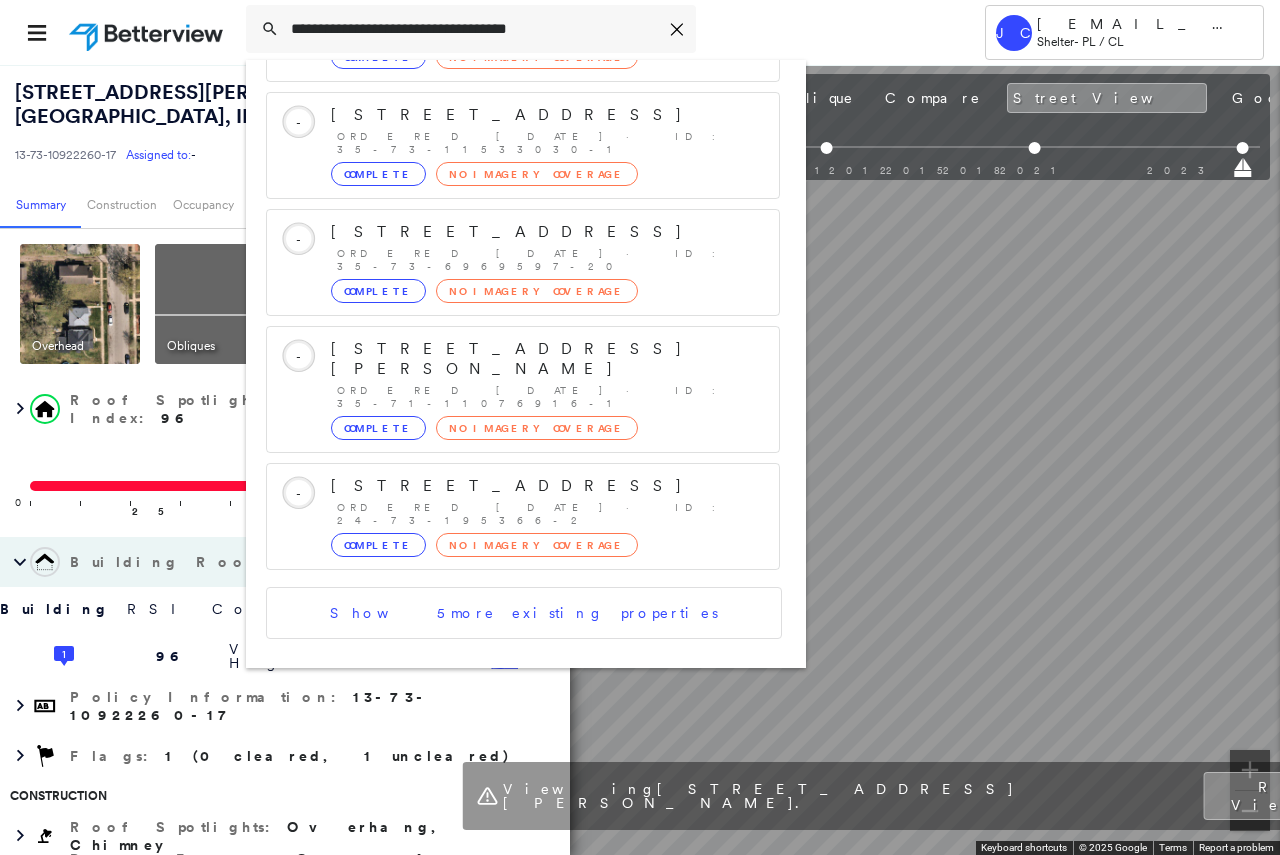 click on "446 Laporte Ave, South Bend, IN 46628" at bounding box center [501, 751] 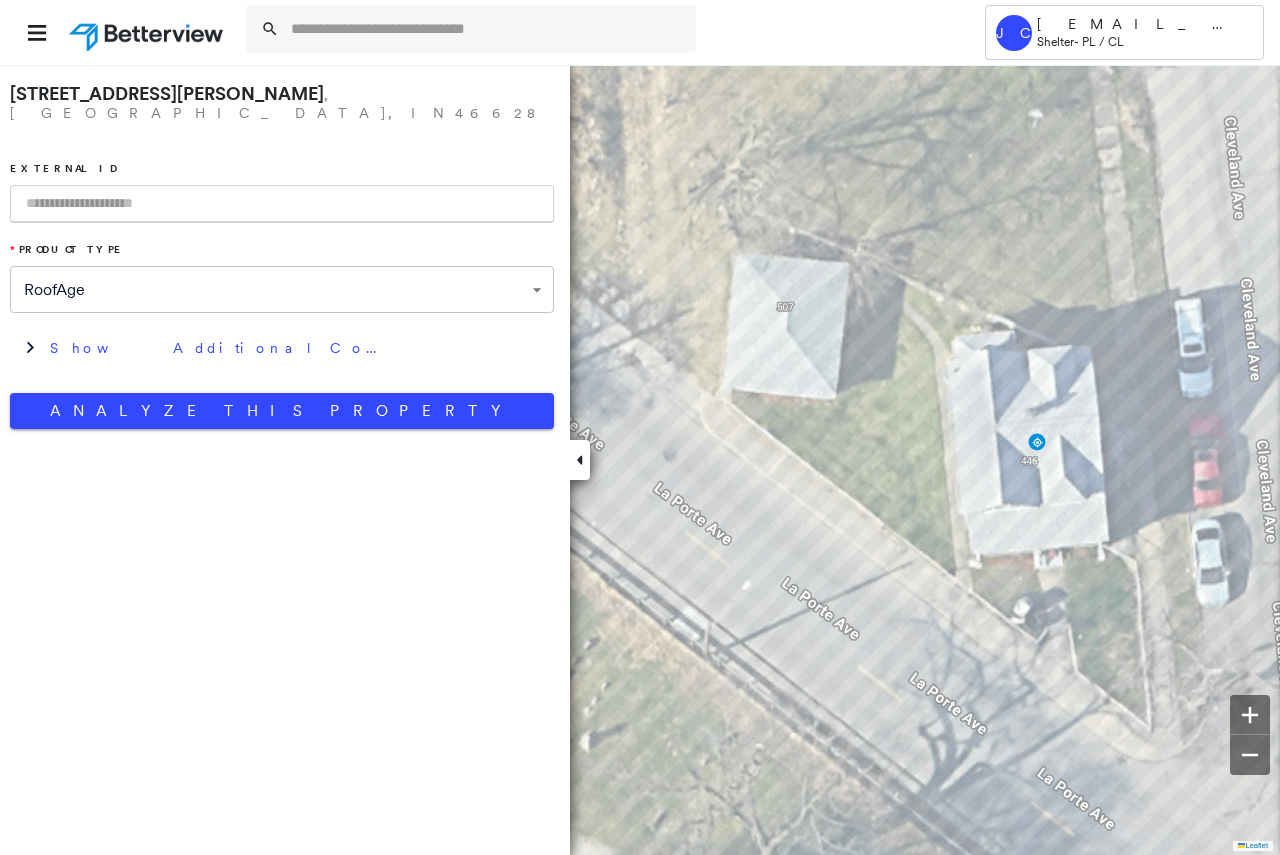 click on "**********" at bounding box center (640, 427) 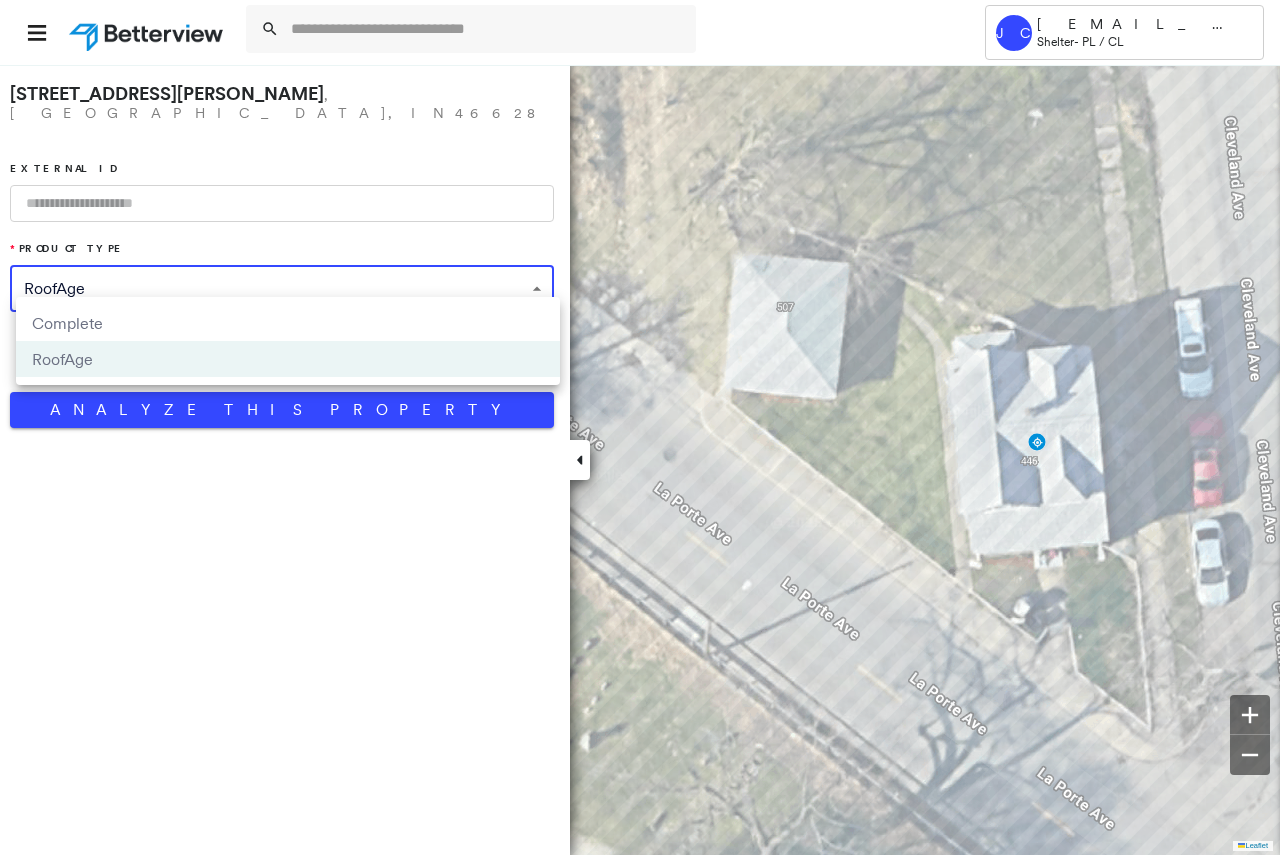 click on "Complete" at bounding box center [288, 323] 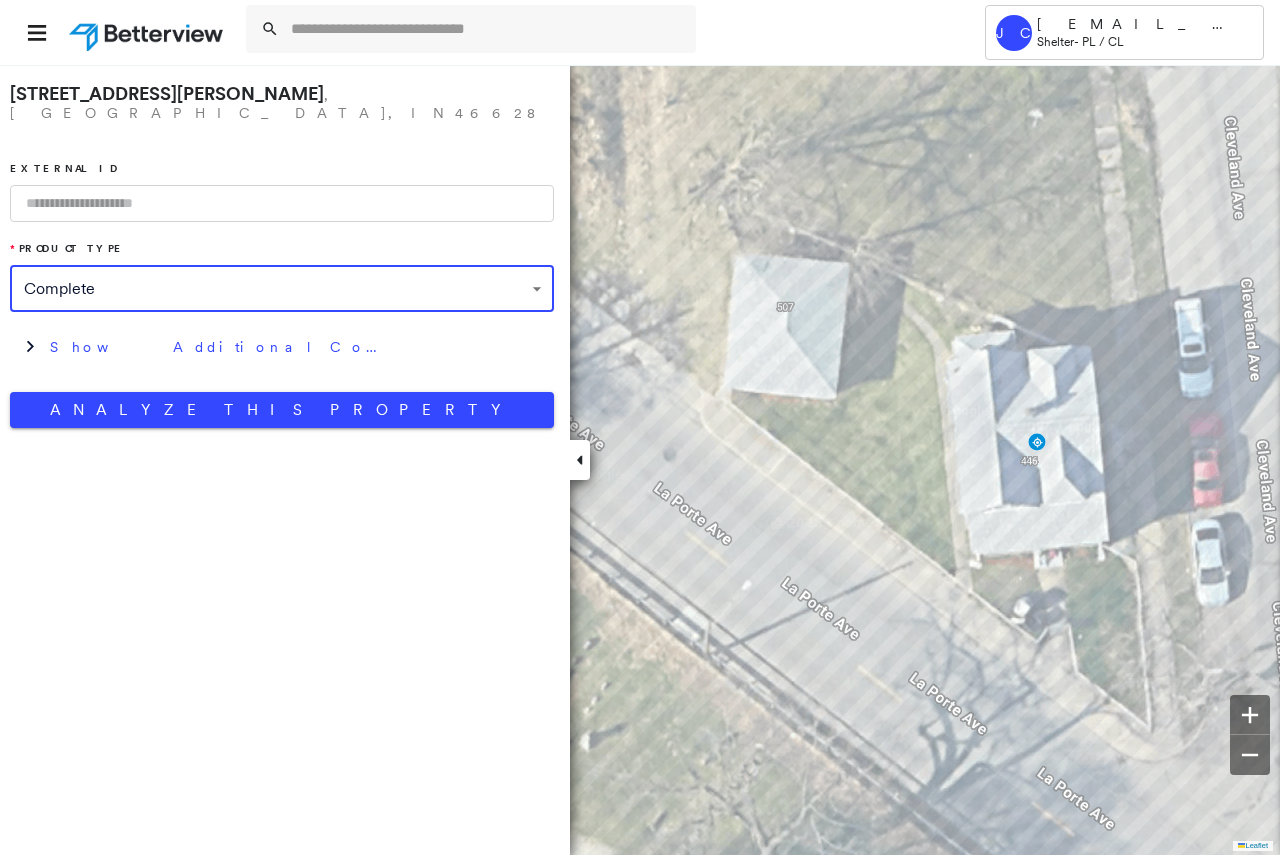 click at bounding box center (282, 203) 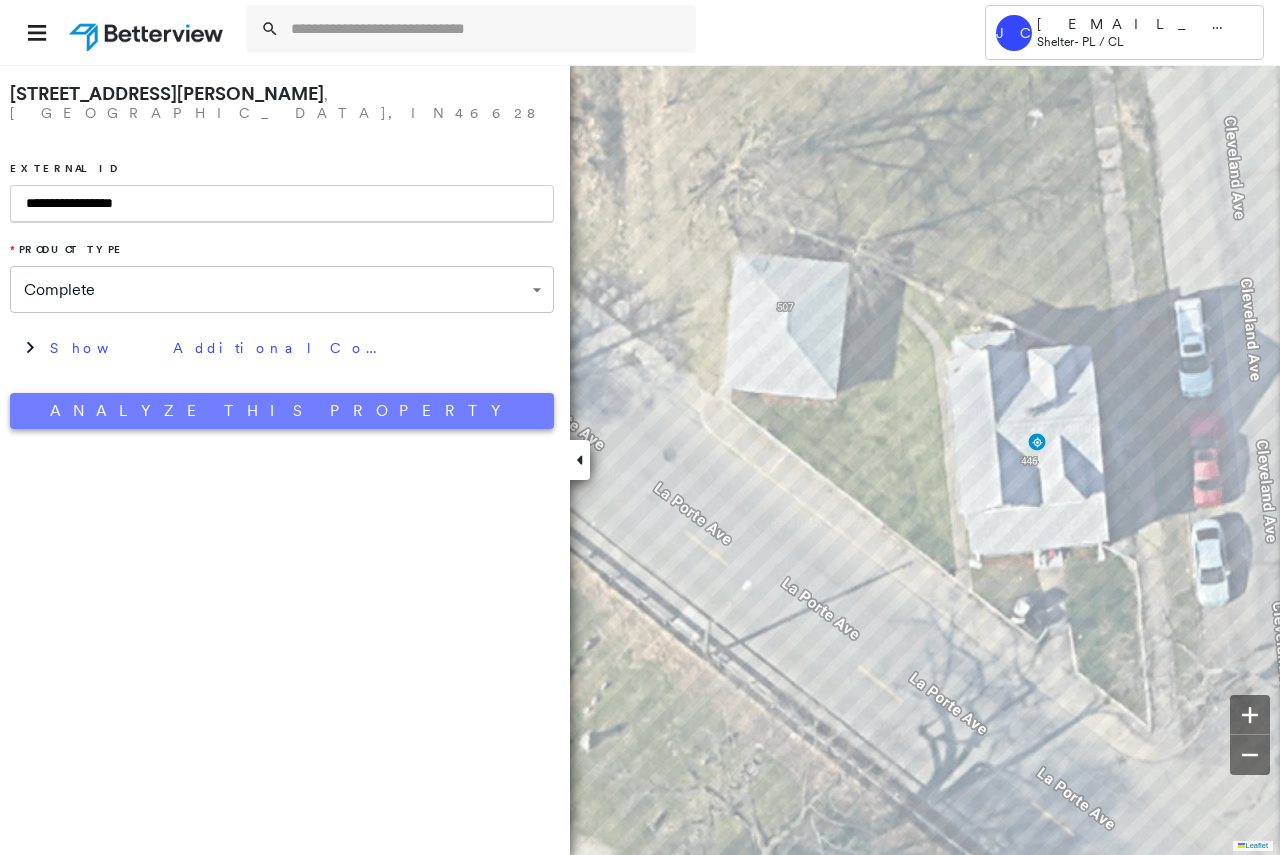 type on "**********" 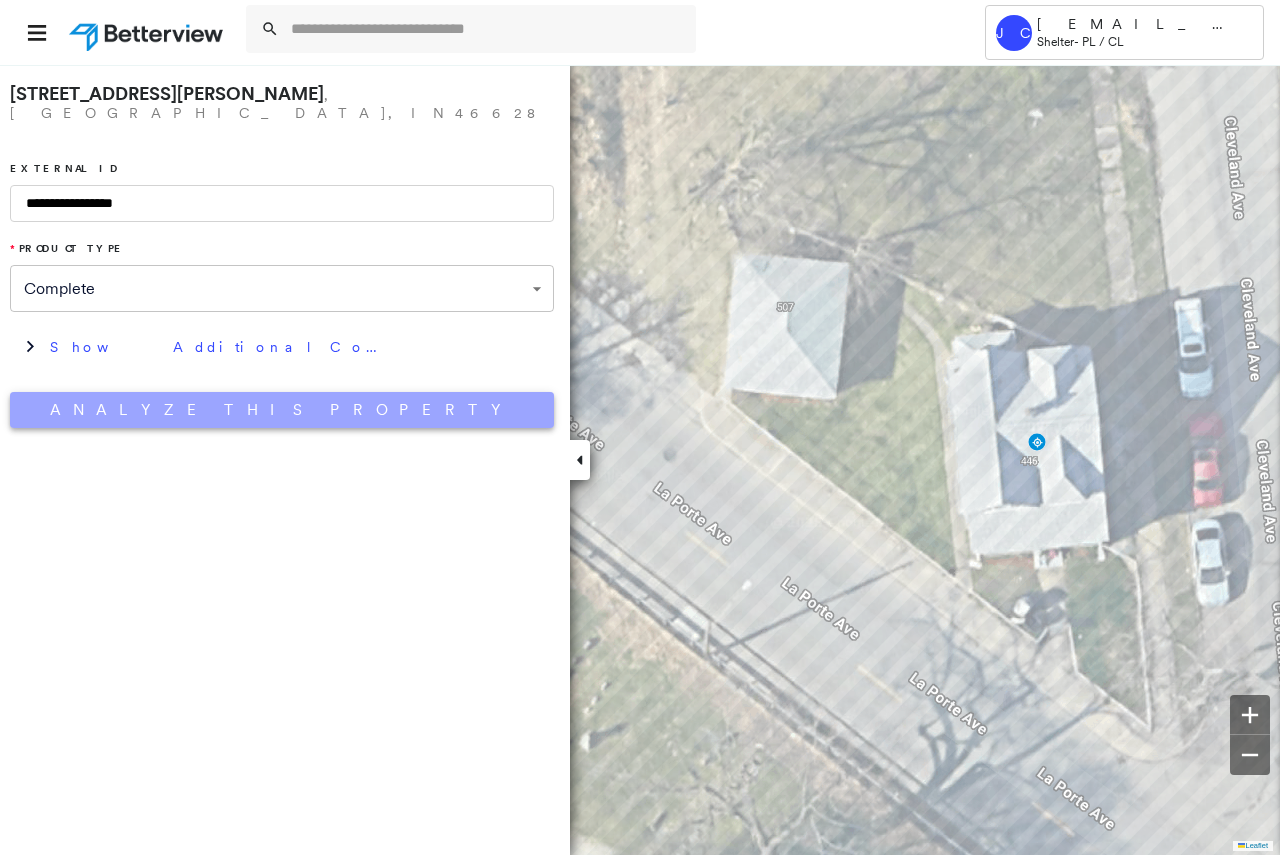 click on "Analyze This Property" at bounding box center [282, 410] 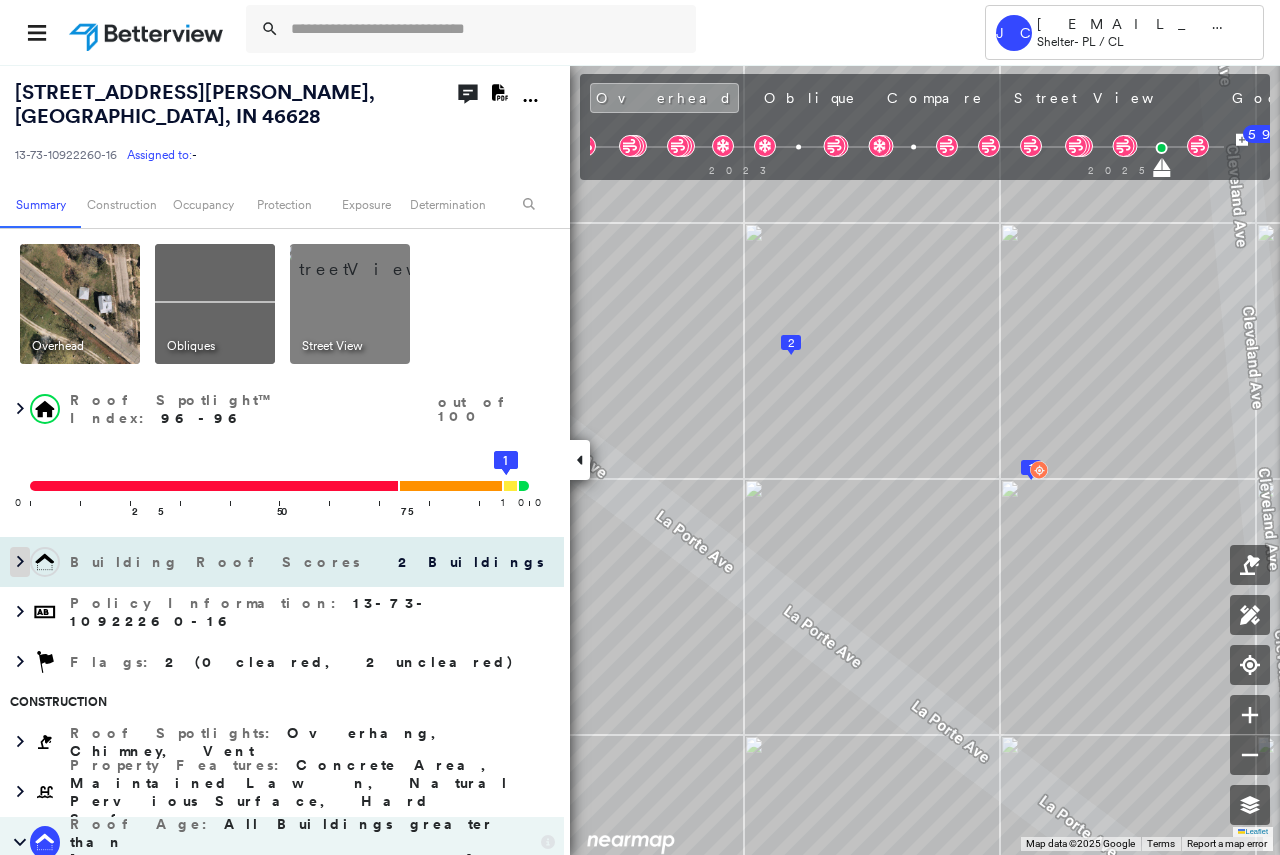 click at bounding box center [20, 562] 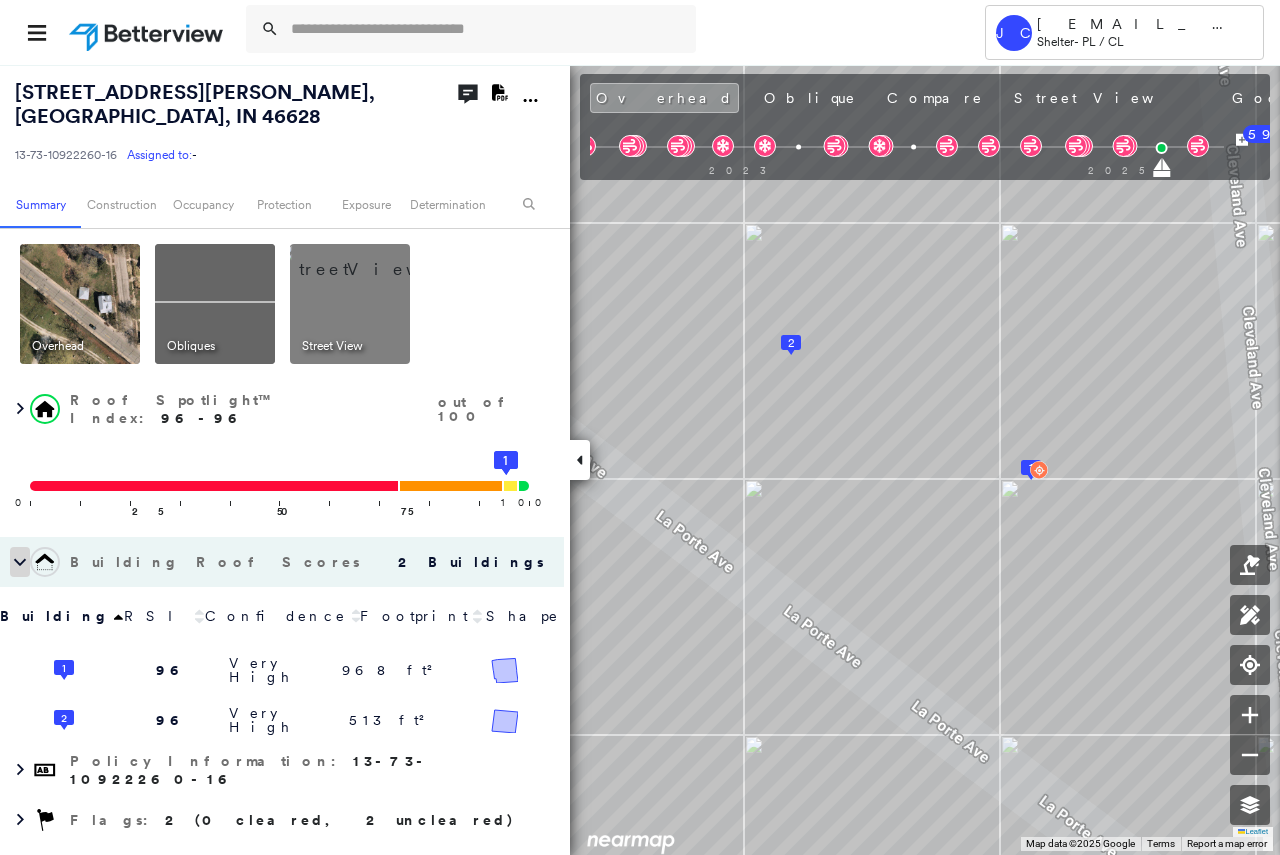 click 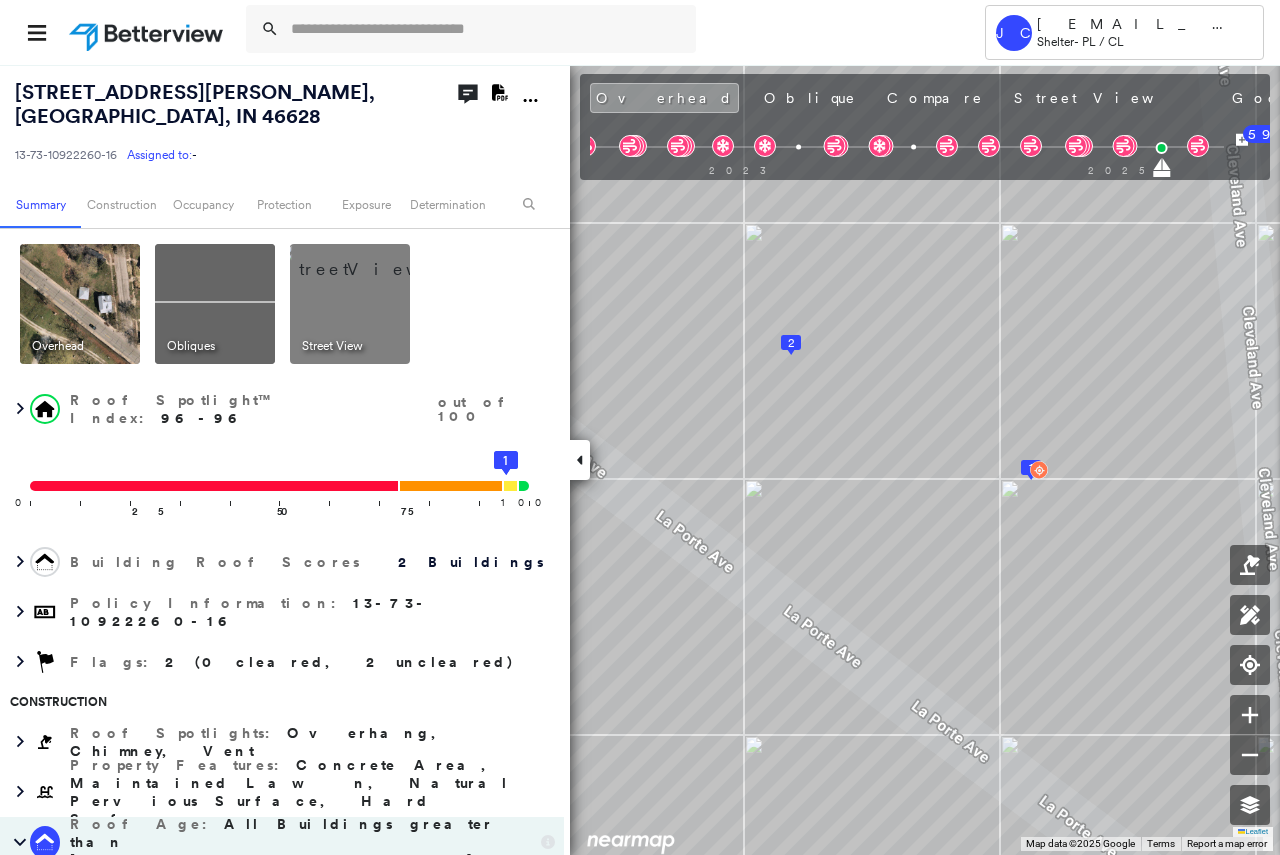 click at bounding box center (374, 259) 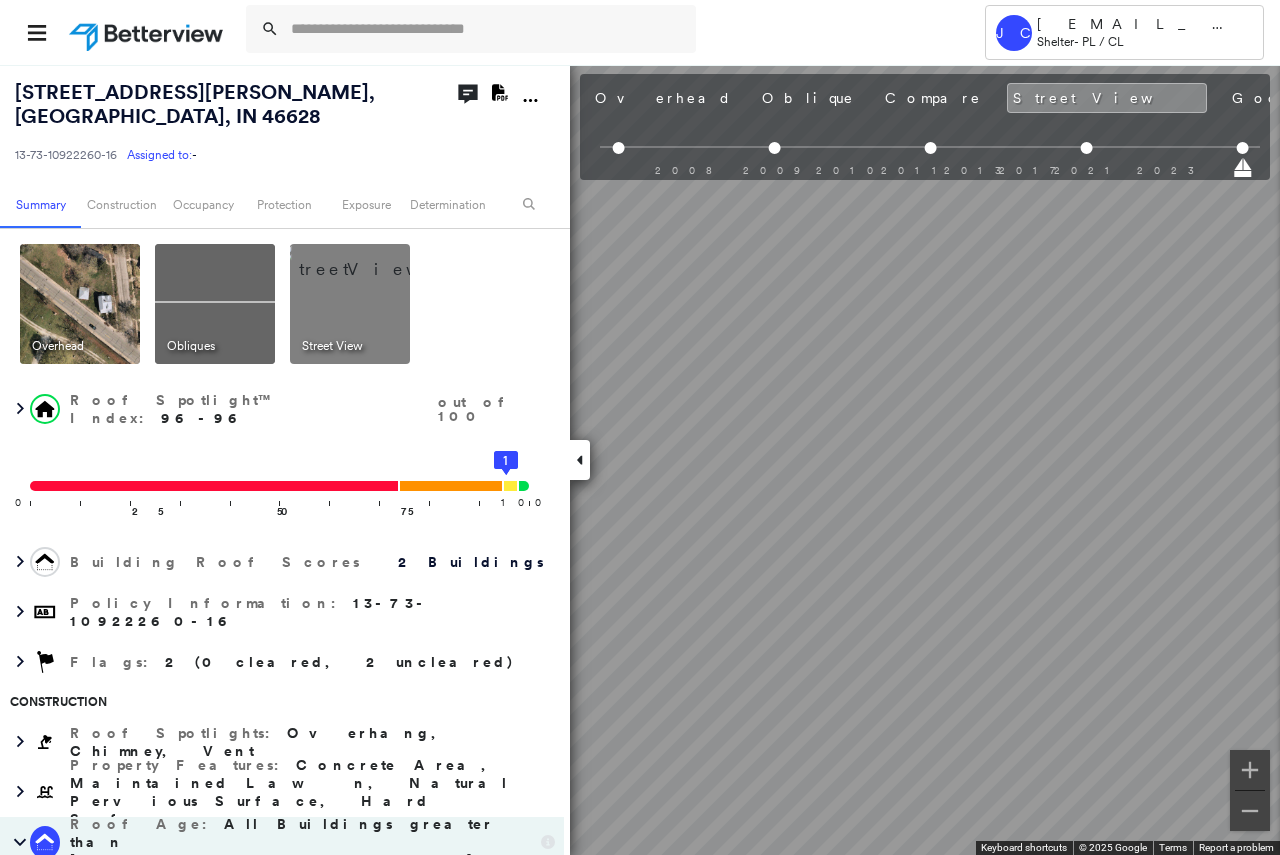 scroll, scrollTop: 0, scrollLeft: 150, axis: horizontal 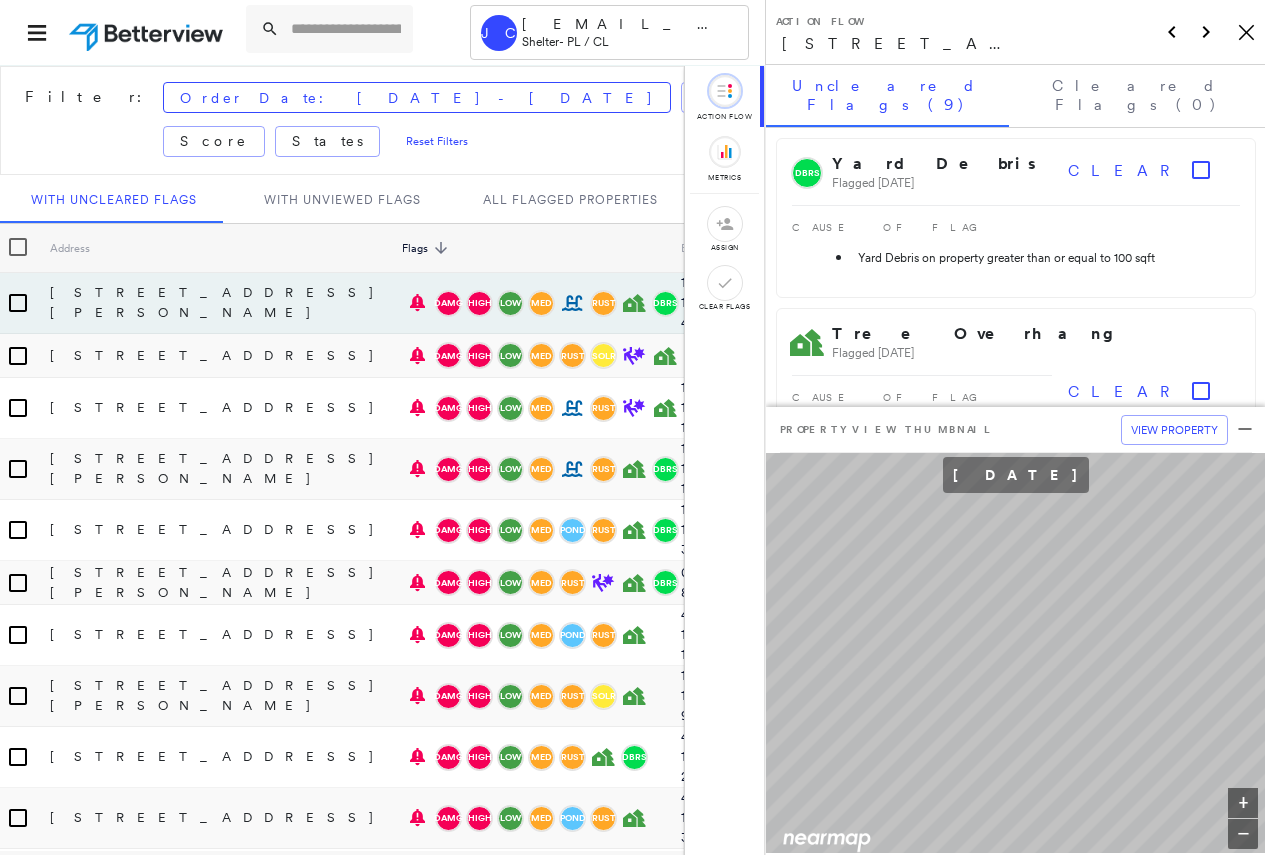 drag, startPoint x: 1242, startPoint y: 33, endPoint x: 1228, endPoint y: 43, distance: 17.20465 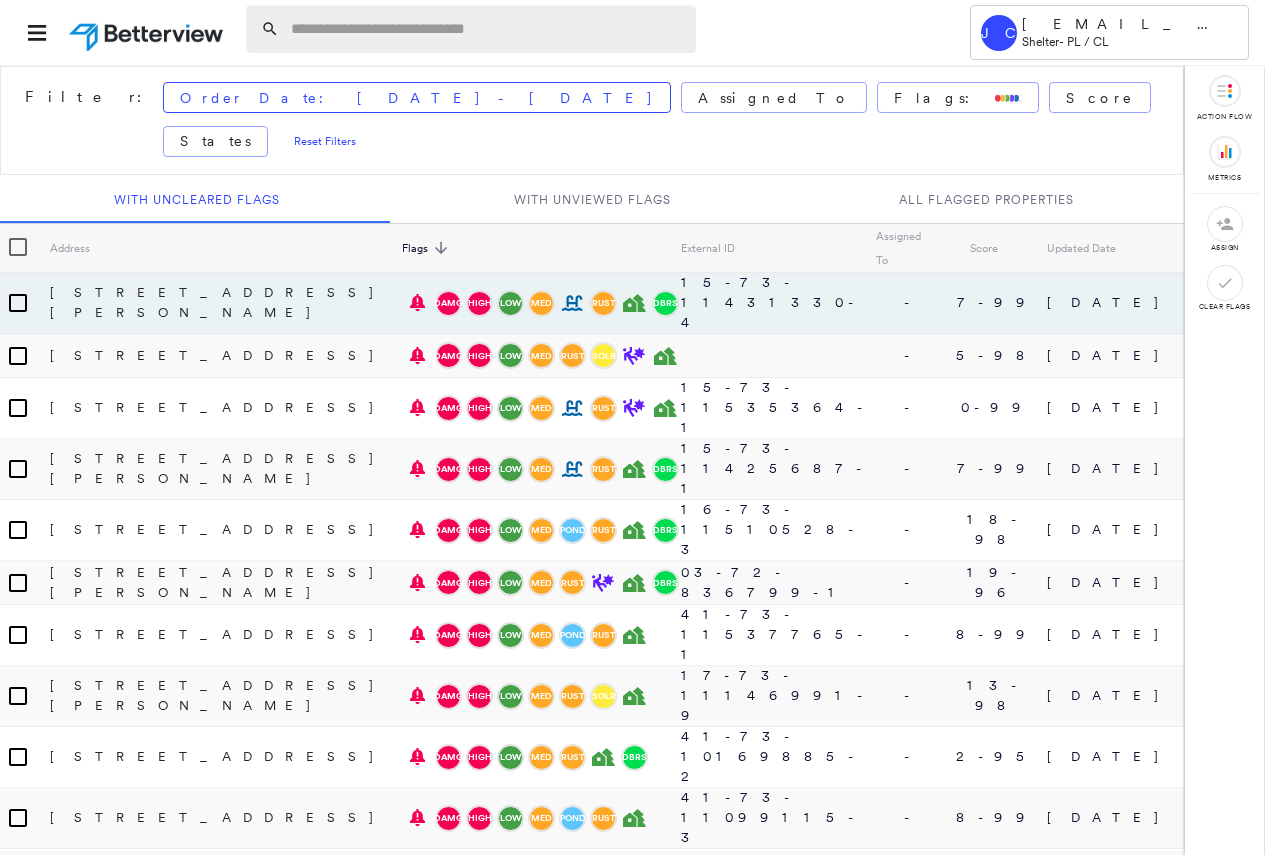 click at bounding box center (487, 29) 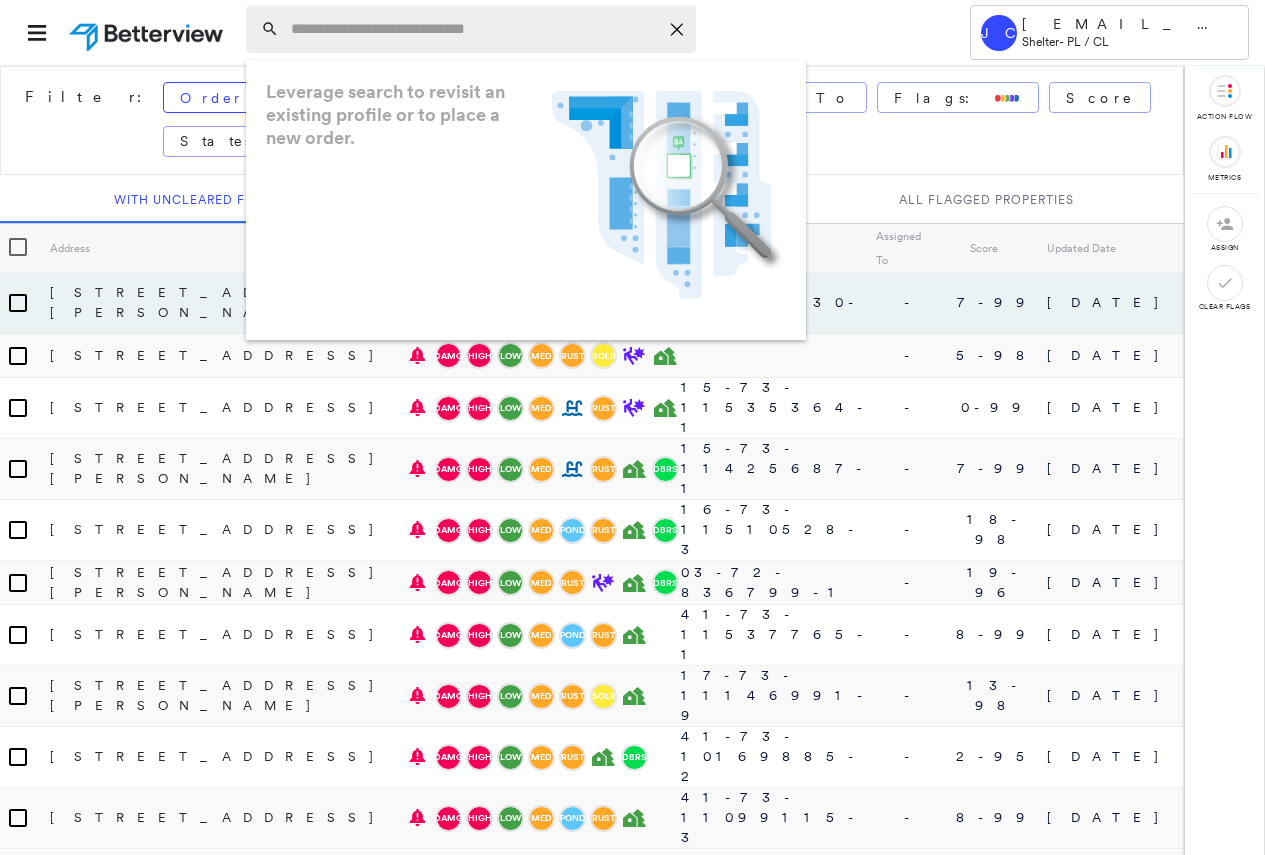 paste on "**********" 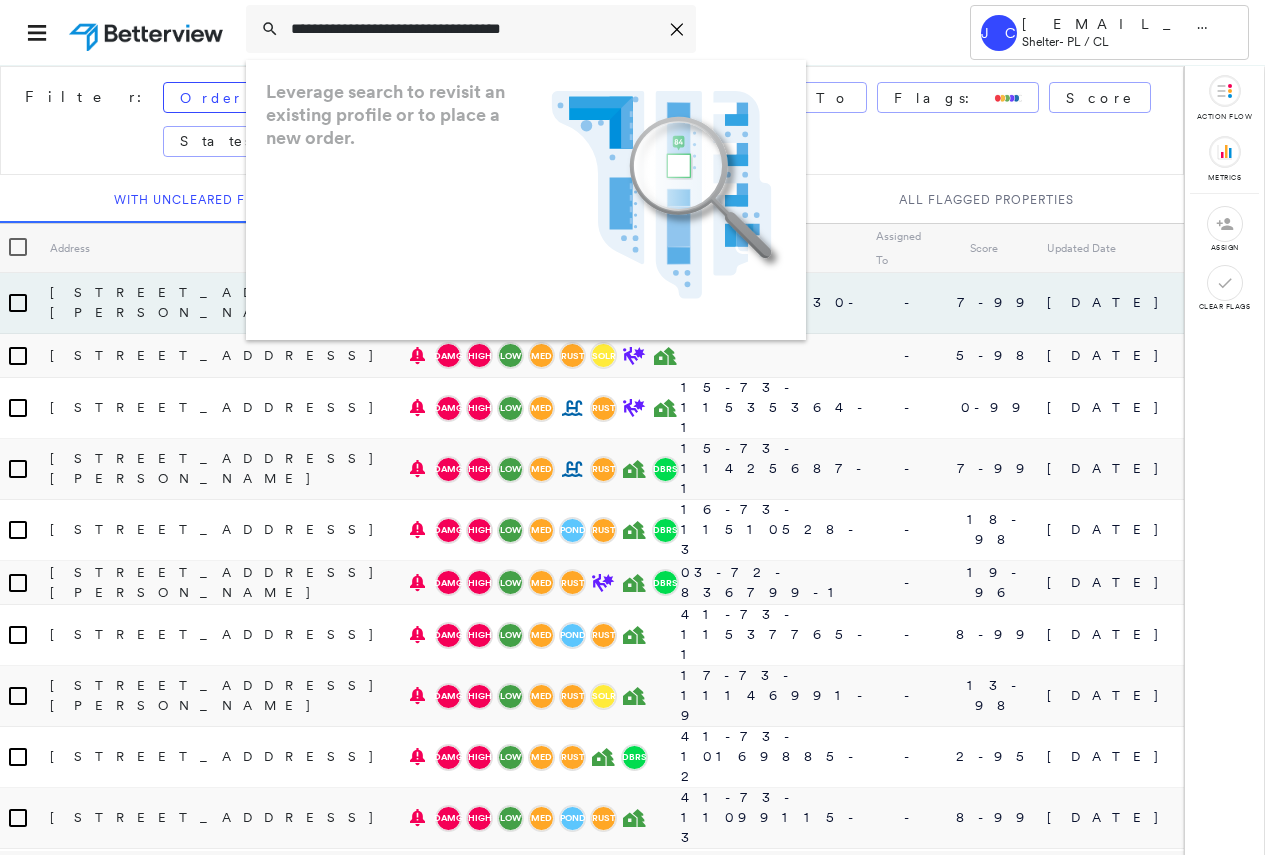 type on "**********" 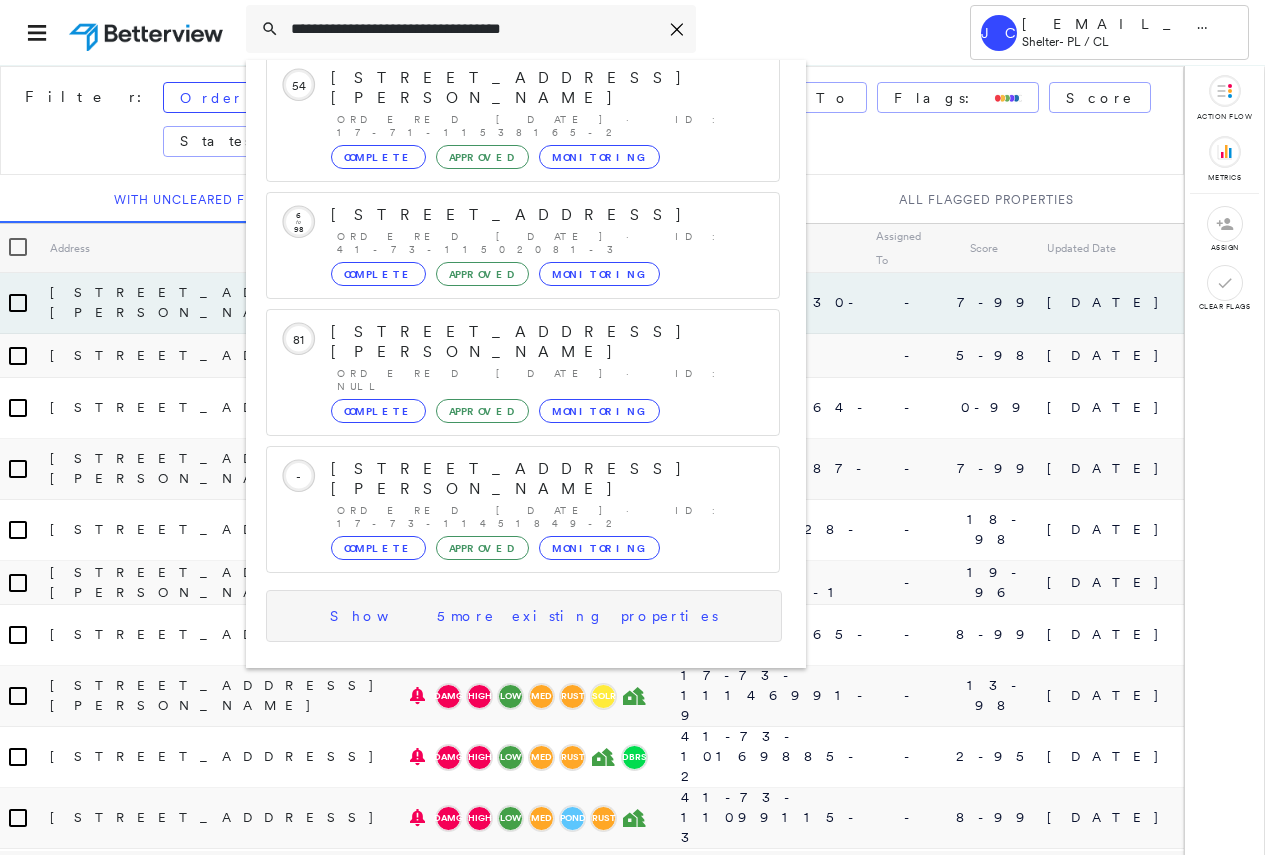 scroll, scrollTop: 213, scrollLeft: 0, axis: vertical 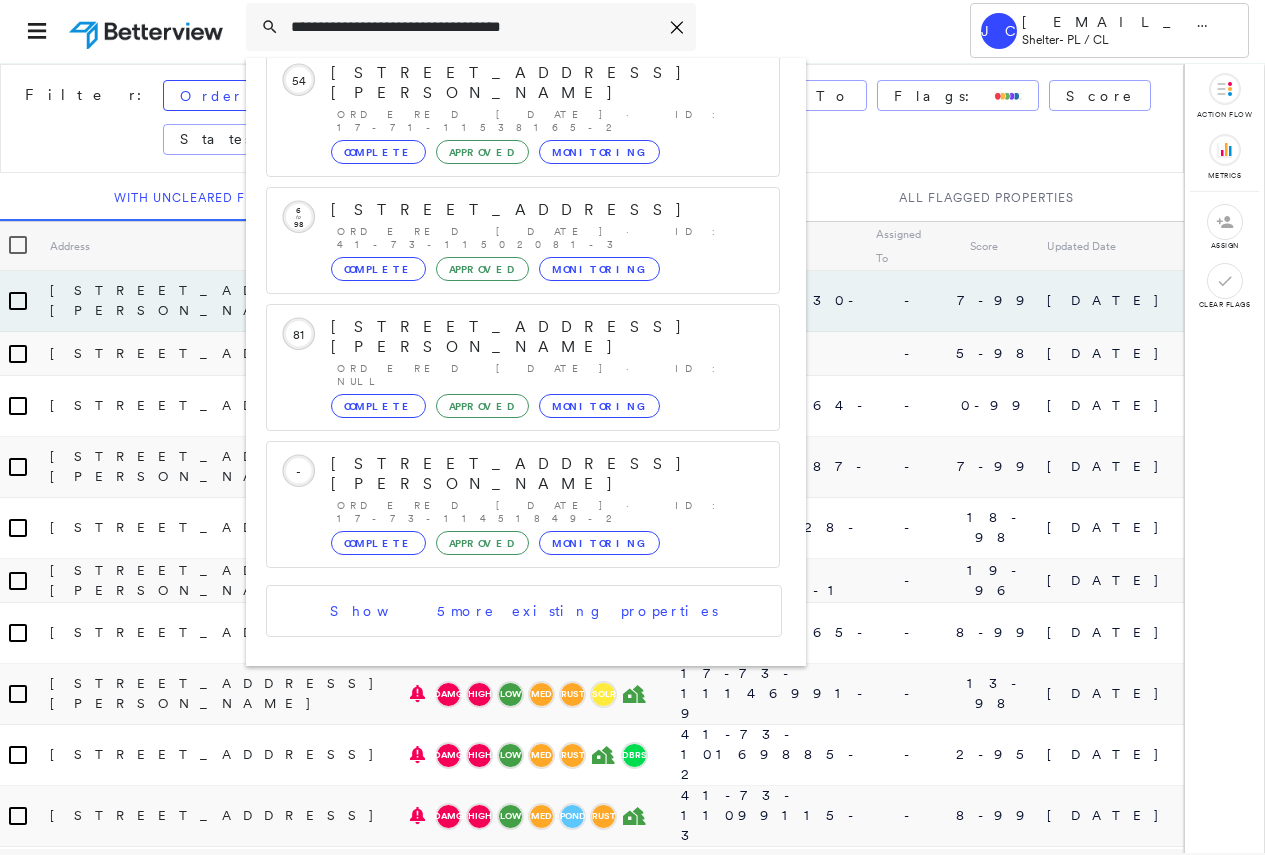 click on "[STREET_ADDRESS]" at bounding box center (501, 749) 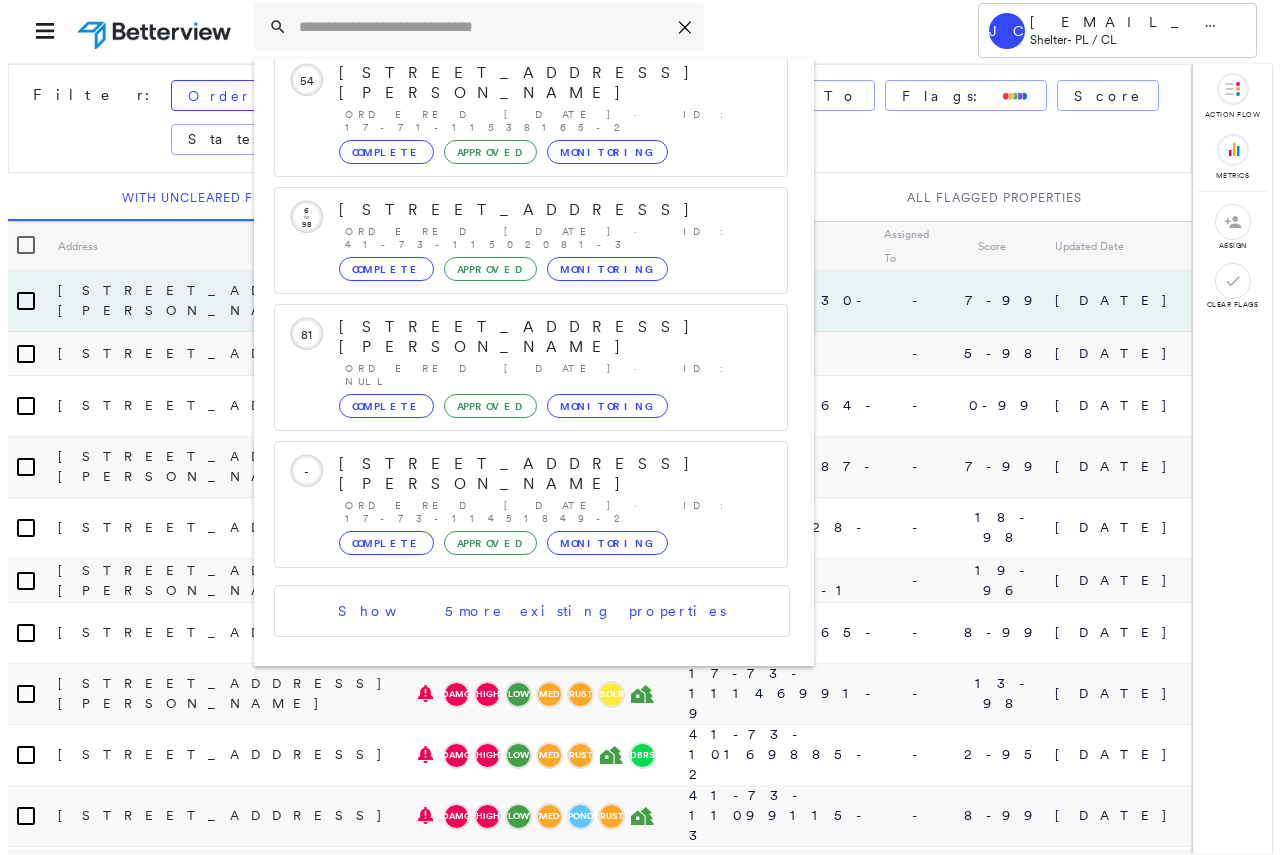 scroll, scrollTop: 0, scrollLeft: 0, axis: both 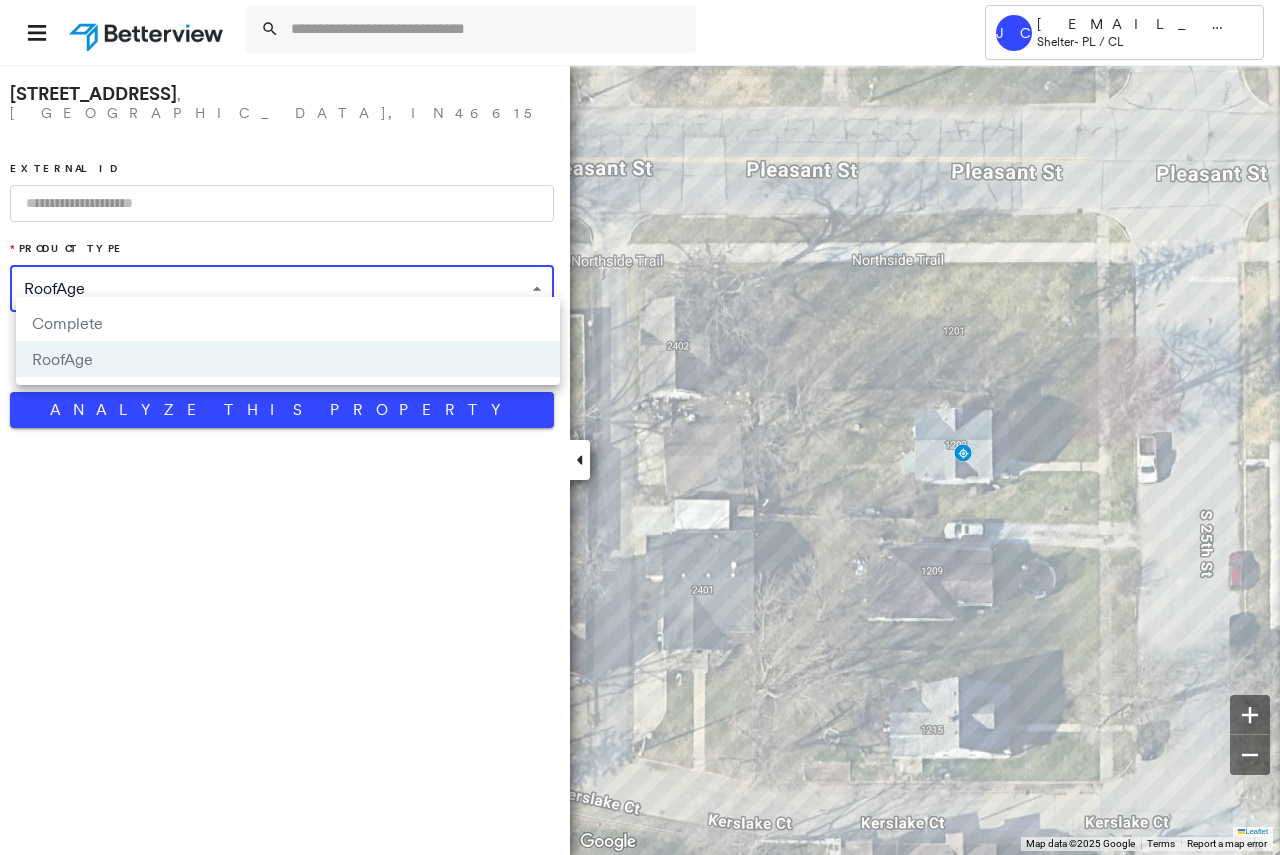drag, startPoint x: 538, startPoint y: 278, endPoint x: 343, endPoint y: 319, distance: 199.26364 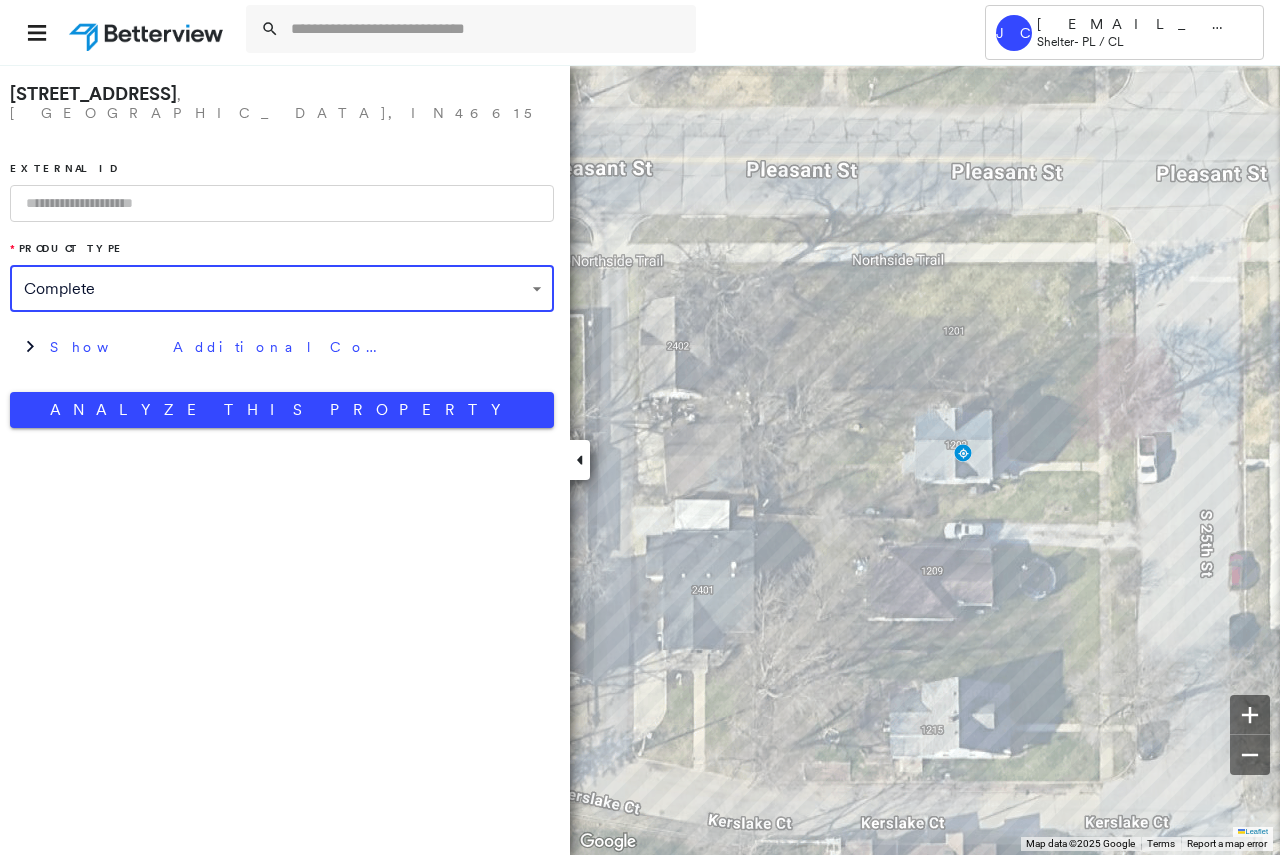 click at bounding box center (282, 203) 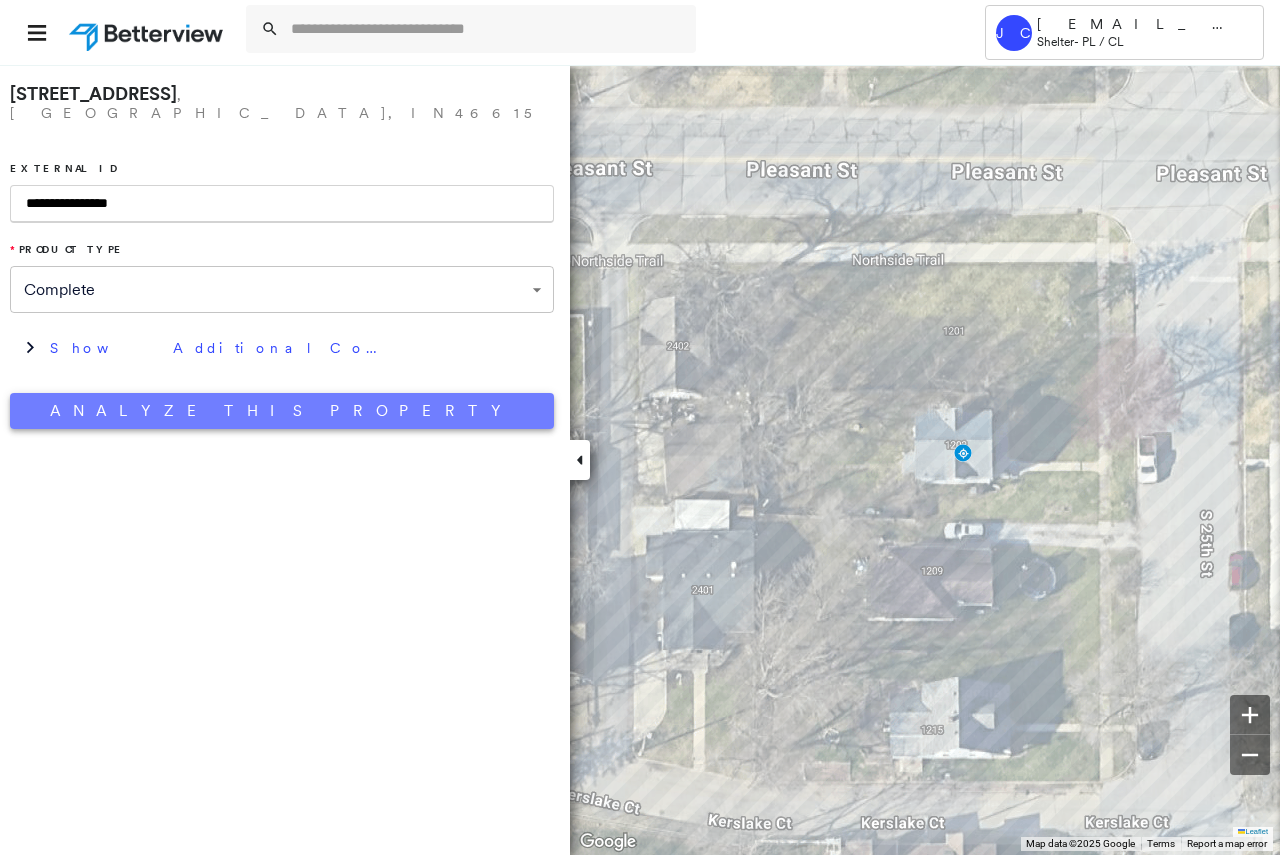 type on "**********" 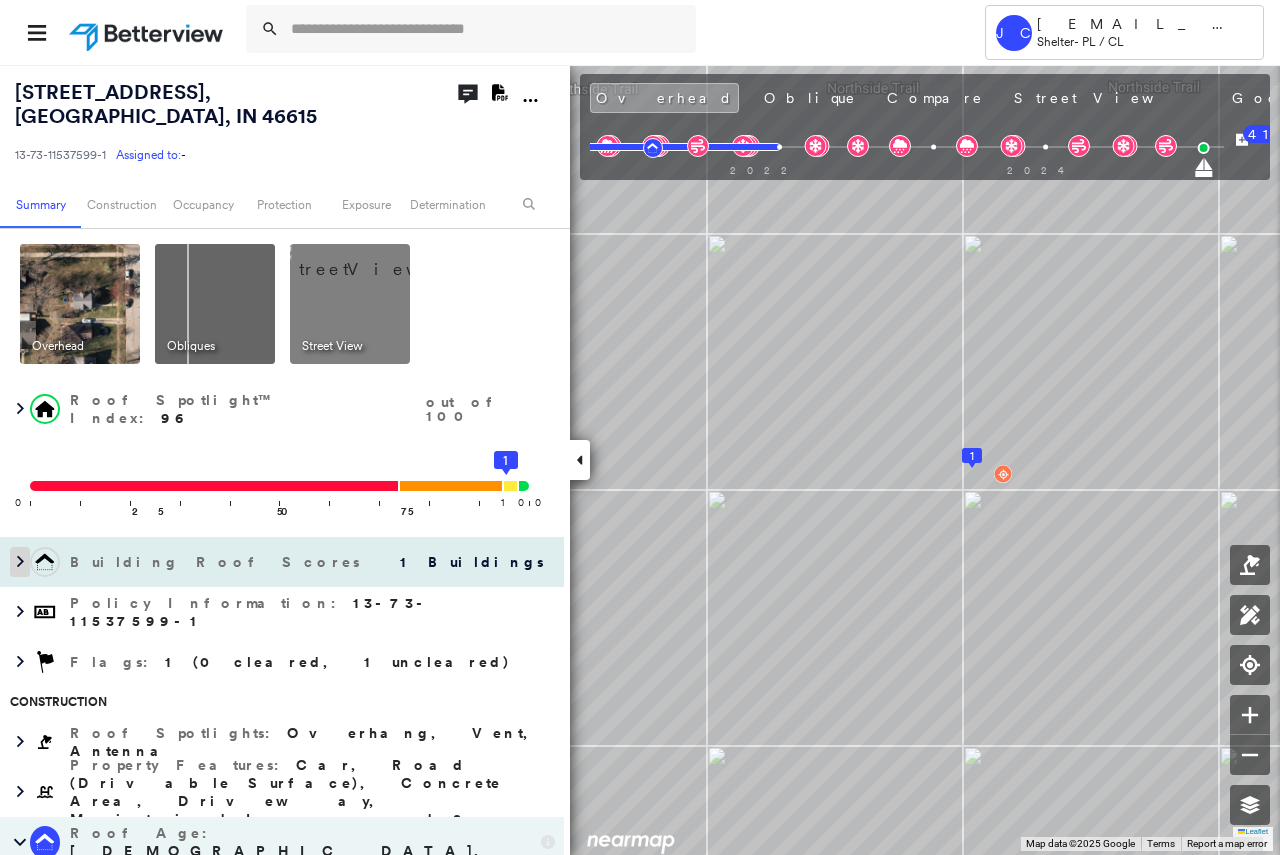 click at bounding box center (20, 562) 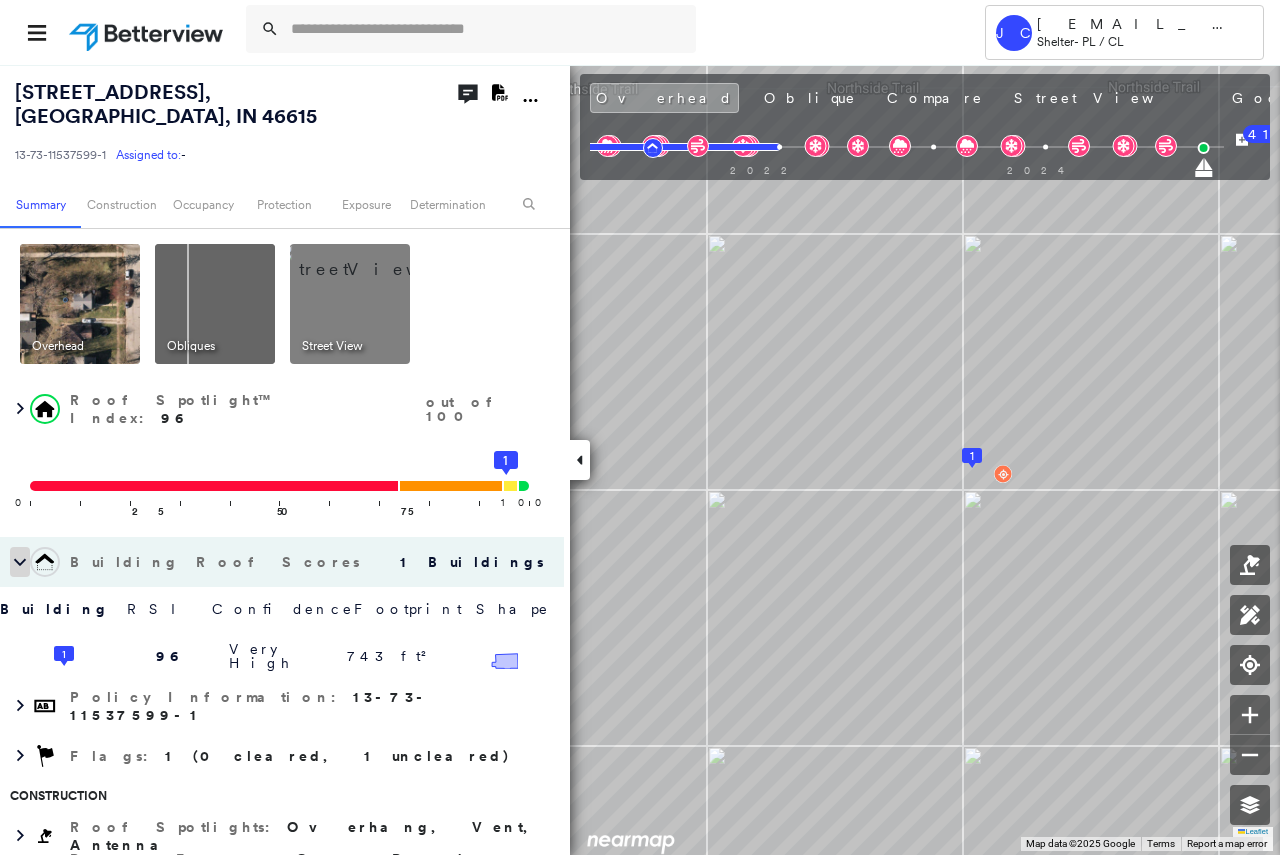 click at bounding box center (20, 562) 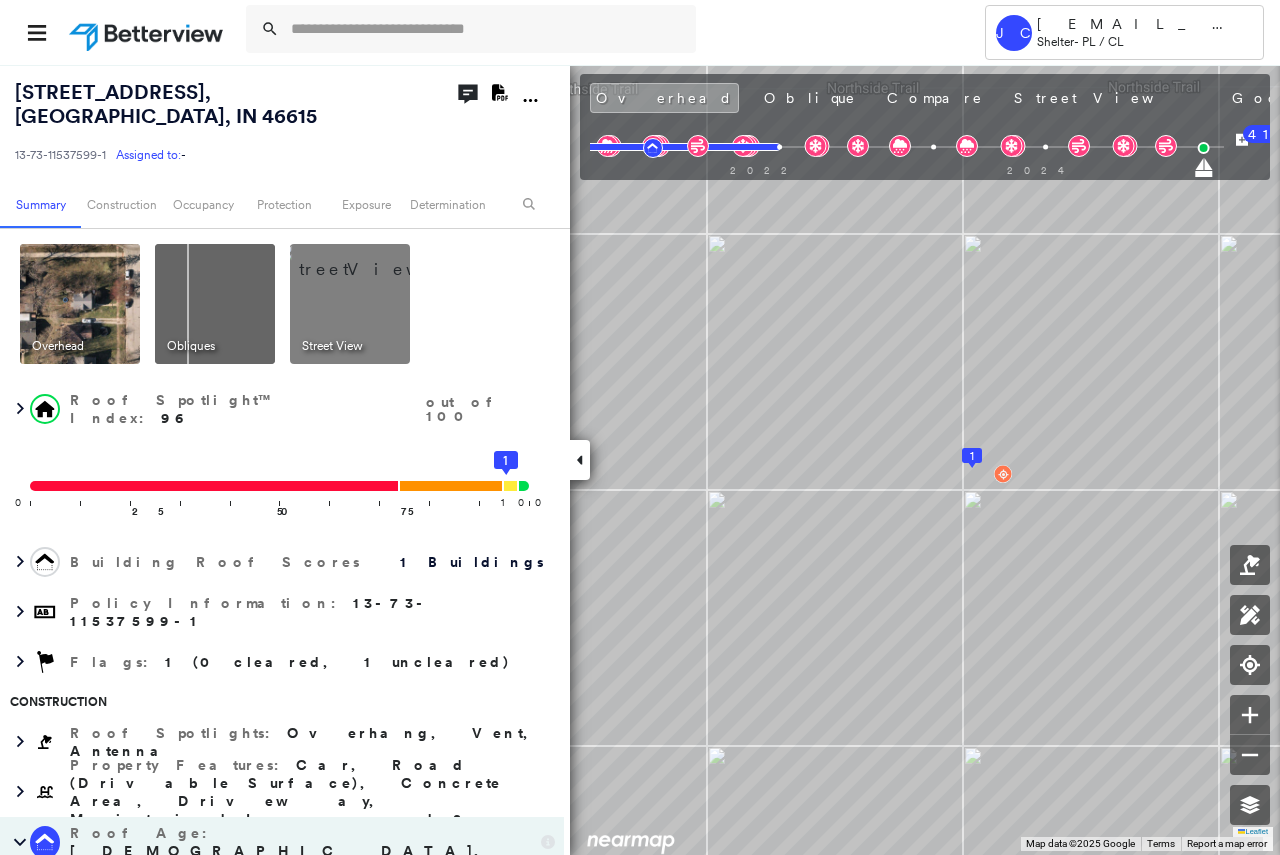 click at bounding box center (374, 259) 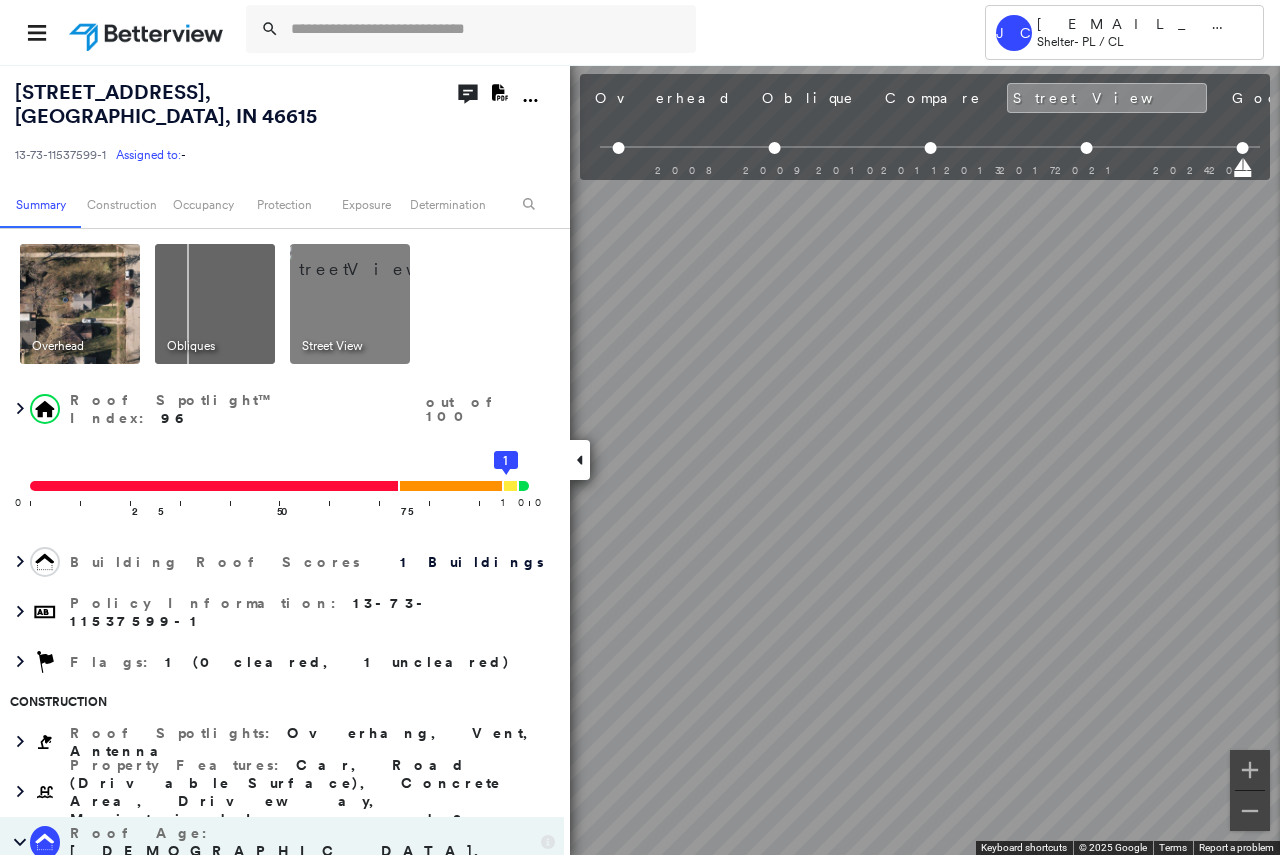 scroll, scrollTop: 0, scrollLeft: 150, axis: horizontal 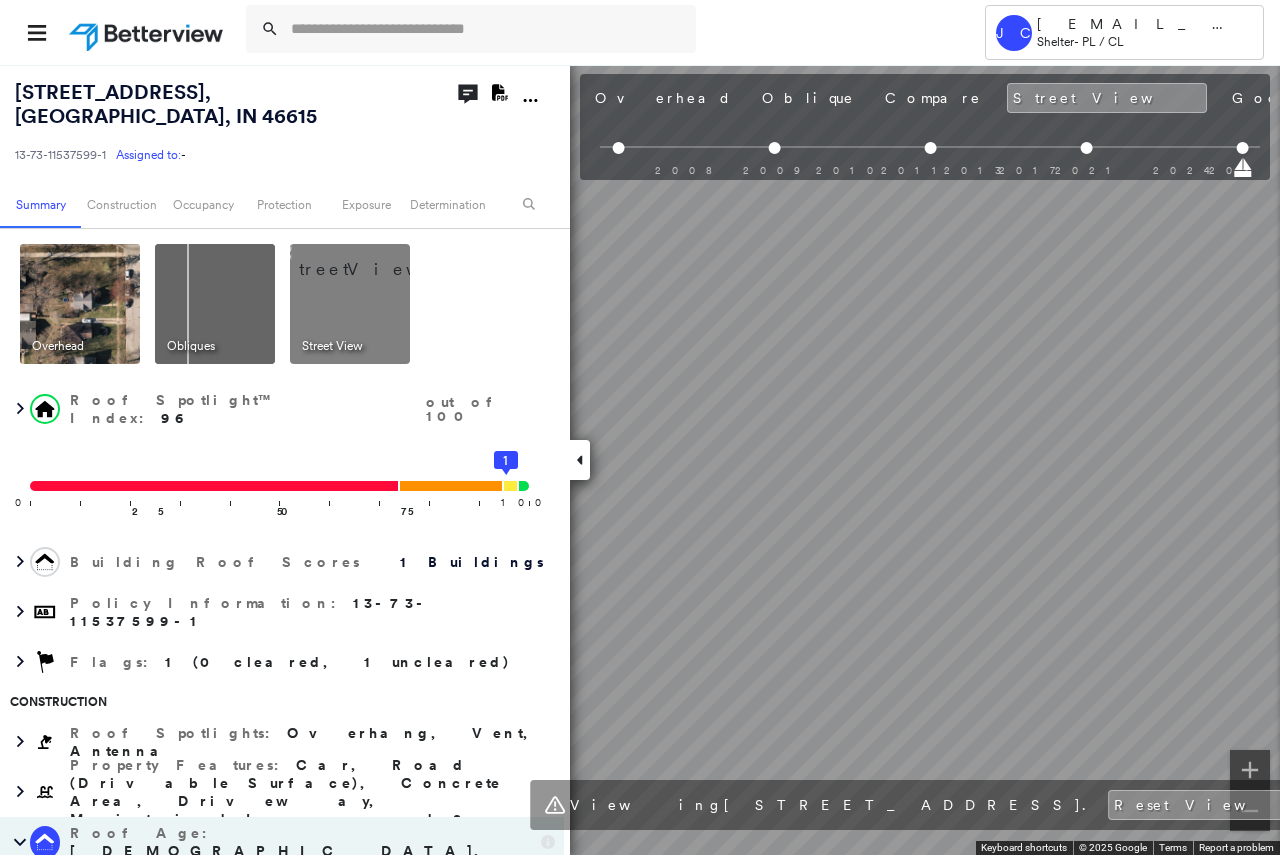 click on "Tower JC [EMAIL_ADDRESS][DOMAIN_NAME] Shelter  -   PL / CL [STREET_ADDRESS] 13-73-11537599-1 Assigned to:  - Assigned to:  - 13-73-11537599-1 Assigned to:  - Open Comments Download PDF Report Summary Construction Occupancy Protection Exposure Determination Overhead Obliques Street View Roof Spotlight™ Index :  96 out of 100 0 100 25 50 75 1 Building Roof Scores 1 Buildings Policy Information :  13-73-11537599-1 Flags :  1 (0 cleared, 1 uncleared) Construction Roof Spotlights :  Overhang, Vent, Antenna Property Features :  Car, Road (Drivable Surface), Concrete Area, Driveway, Maintained Lawn and 2 more Roof Age :  [DEMOGRAPHIC_DATA] years old. 1 Building 1 :  3 - 4 years COMPARE Before :  [DATE] 743 ft² After :  [DATE] 743 ft² Roof Size & Shape :  1 building  - [PERSON_NAME] | Asphalt Shingle BuildZoom - Building Permit Data and Analysis Occupancy Place Detail Protection Exposure Fire Path FEMA Risk Index Wind Claim Predictor: Average Risk 3   out of  5 Wildfire Additional Perils Present   :" at bounding box center (640, 427) 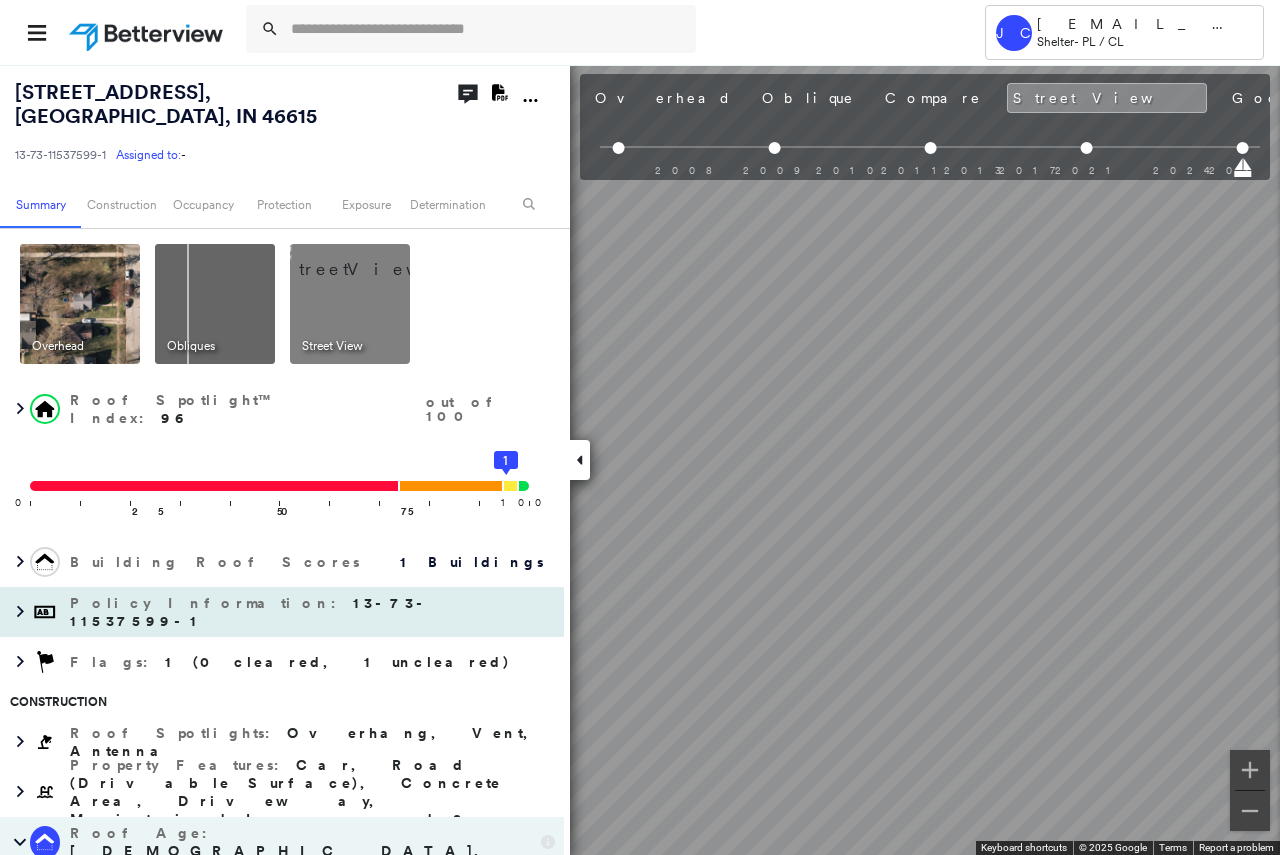drag, startPoint x: 62, startPoint y: 282, endPoint x: 560, endPoint y: 591, distance: 586.0759 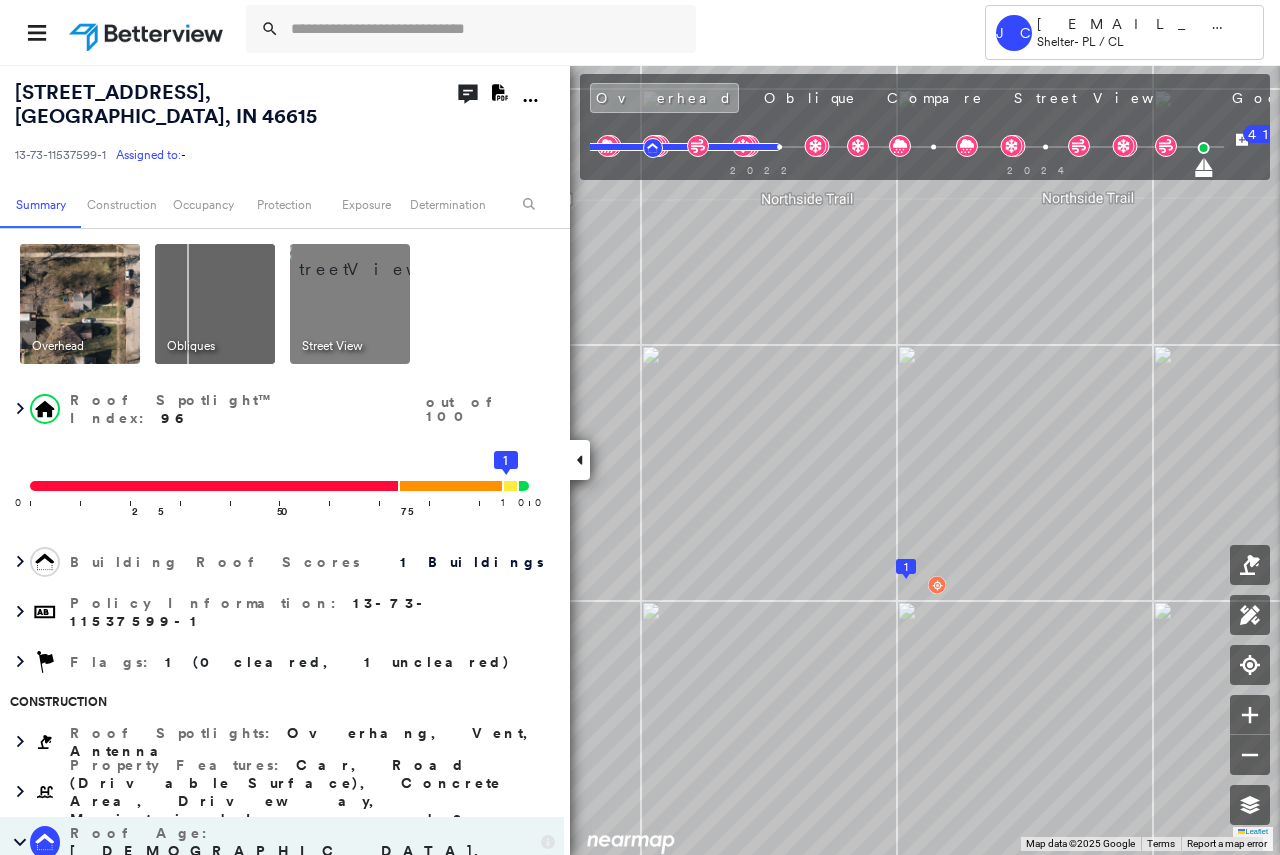 click at bounding box center (215, 304) 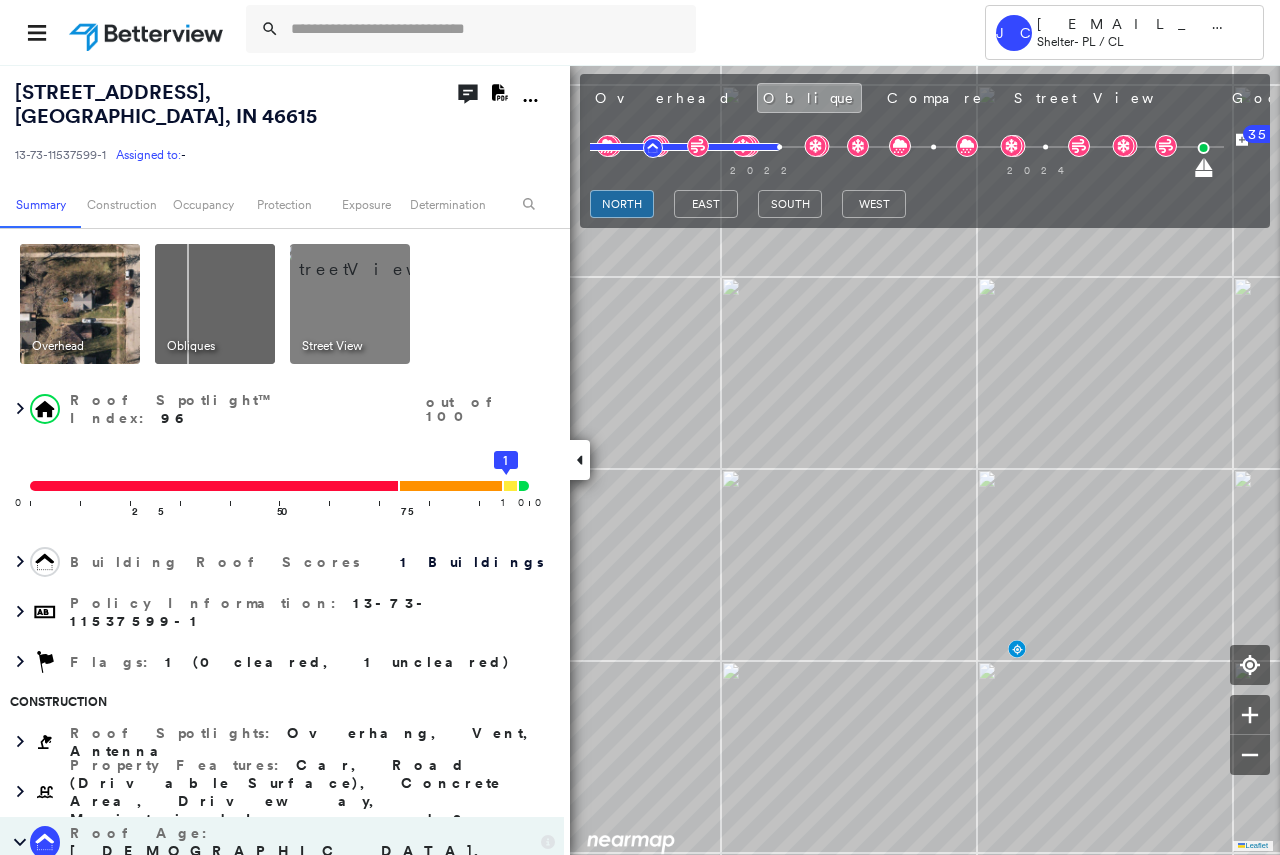 click at bounding box center (80, 304) 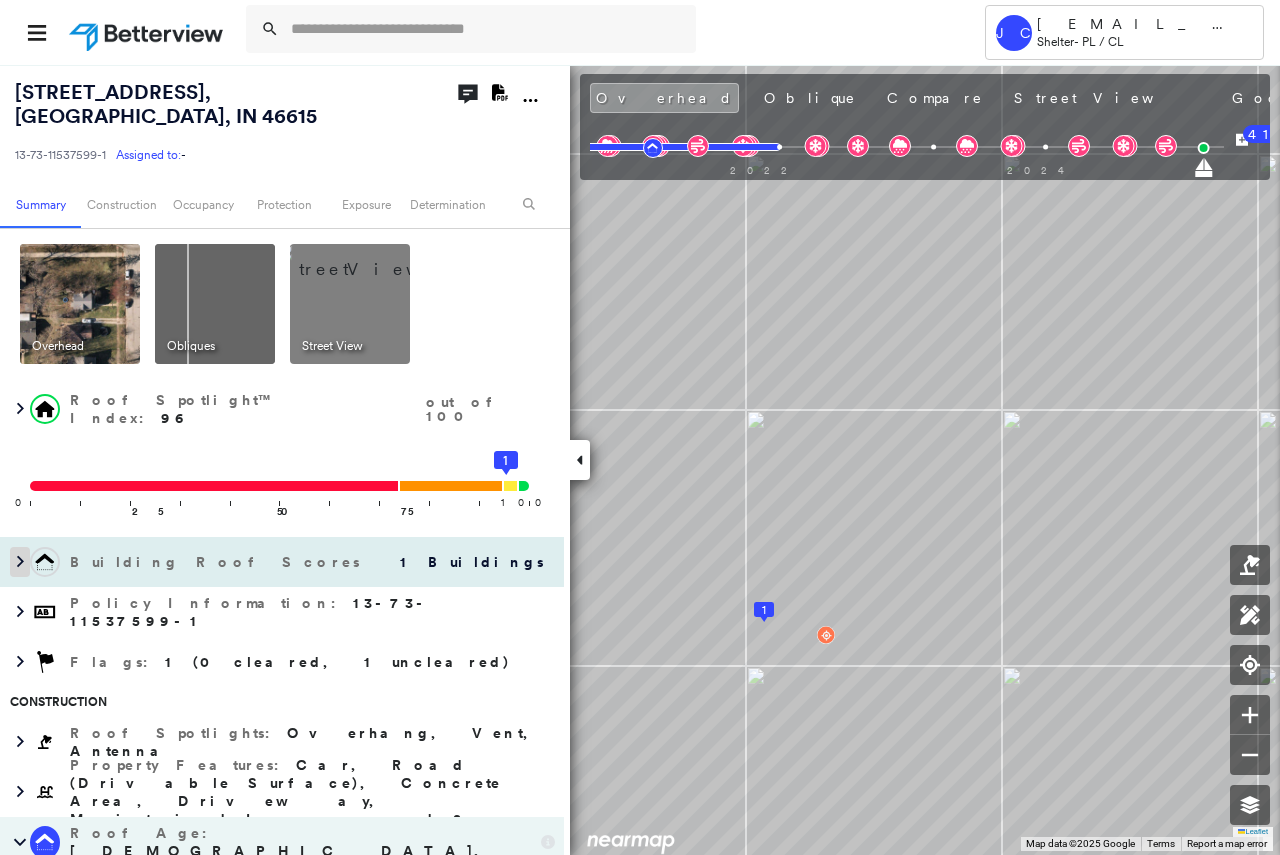 click 